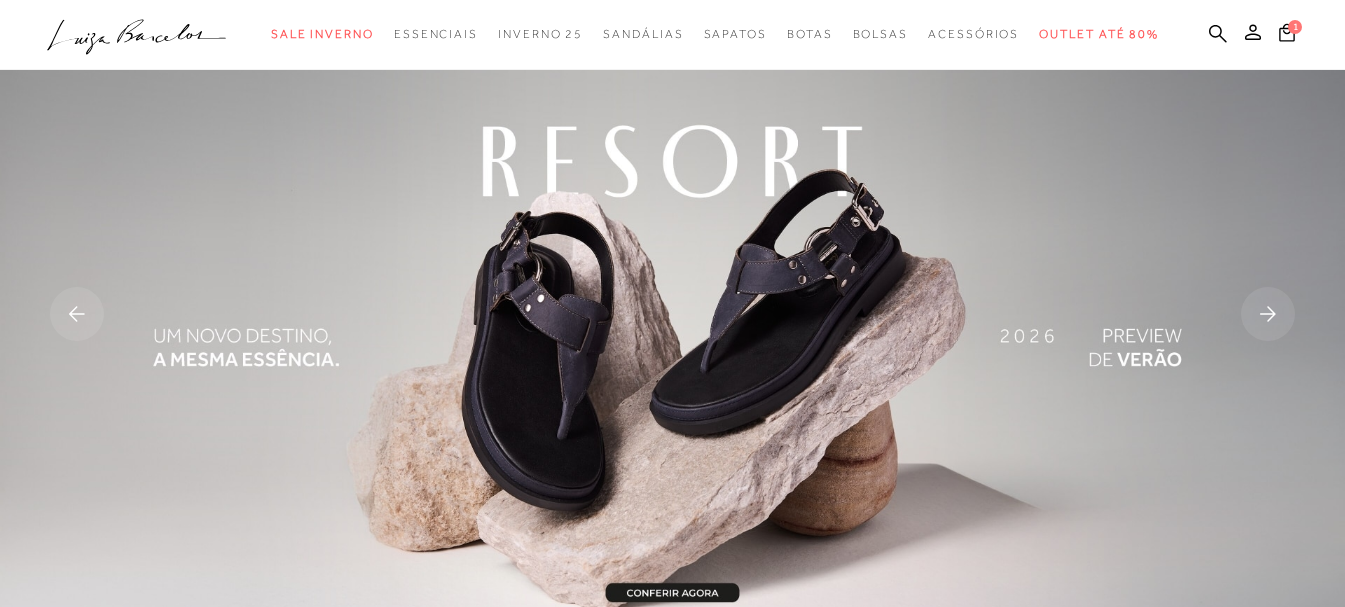 scroll, scrollTop: 0, scrollLeft: 0, axis: both 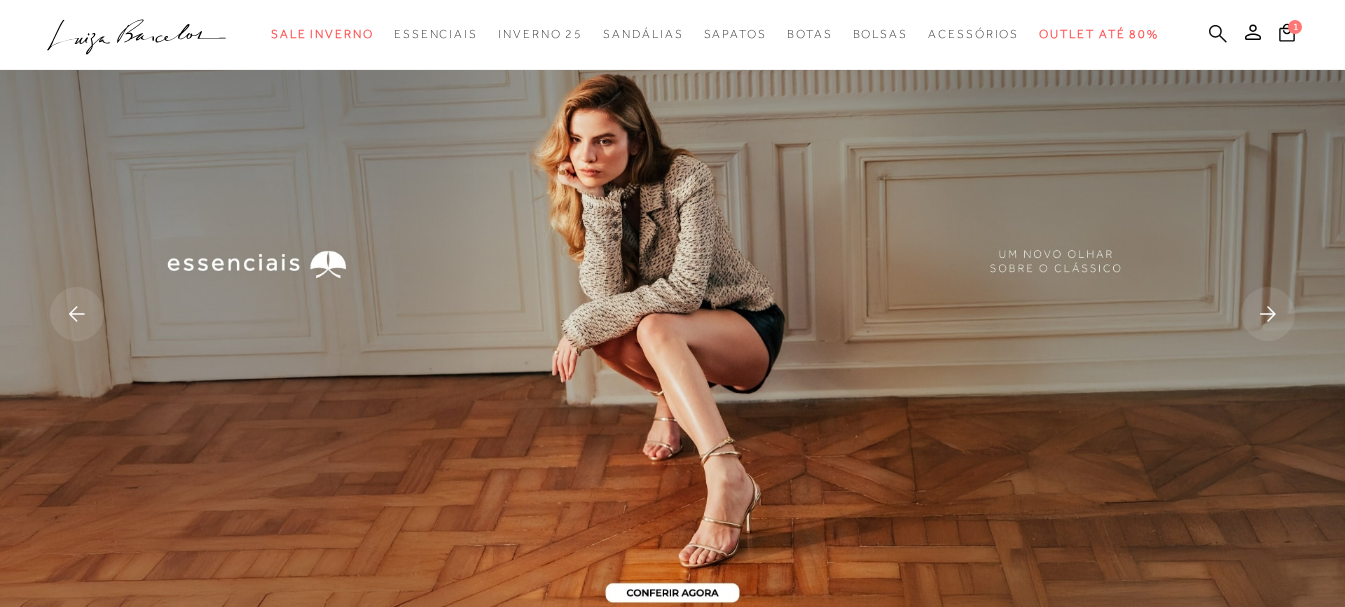 click 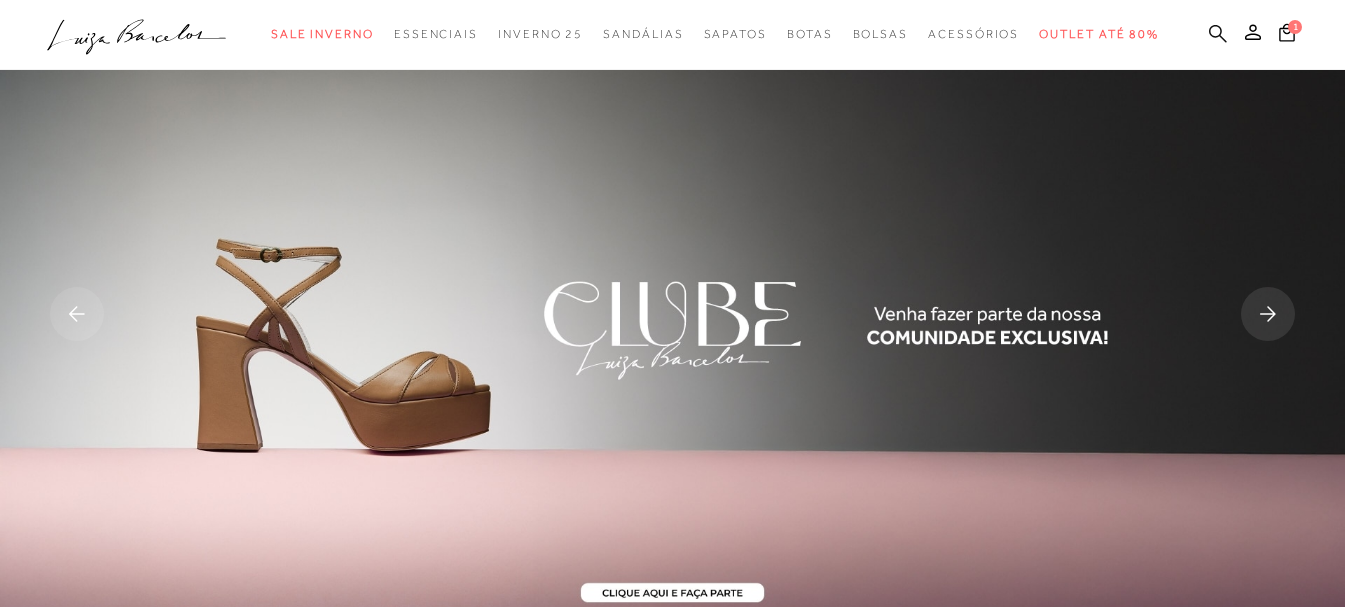 click 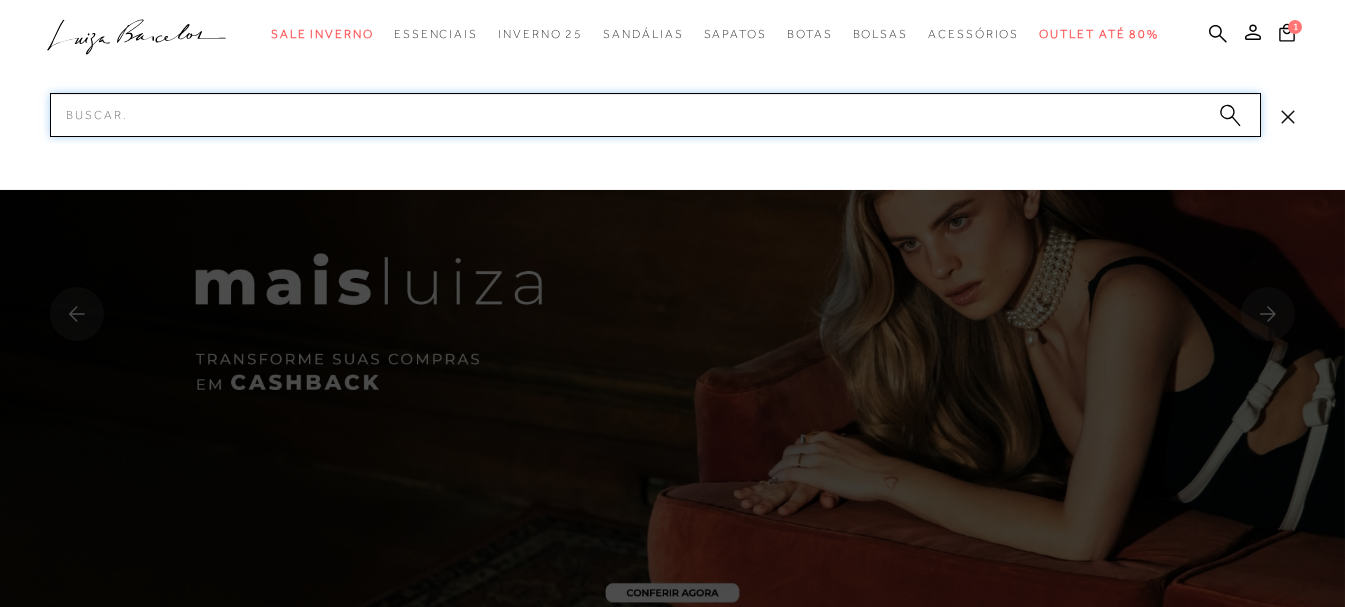 click on "Pesquisar" at bounding box center [655, 115] 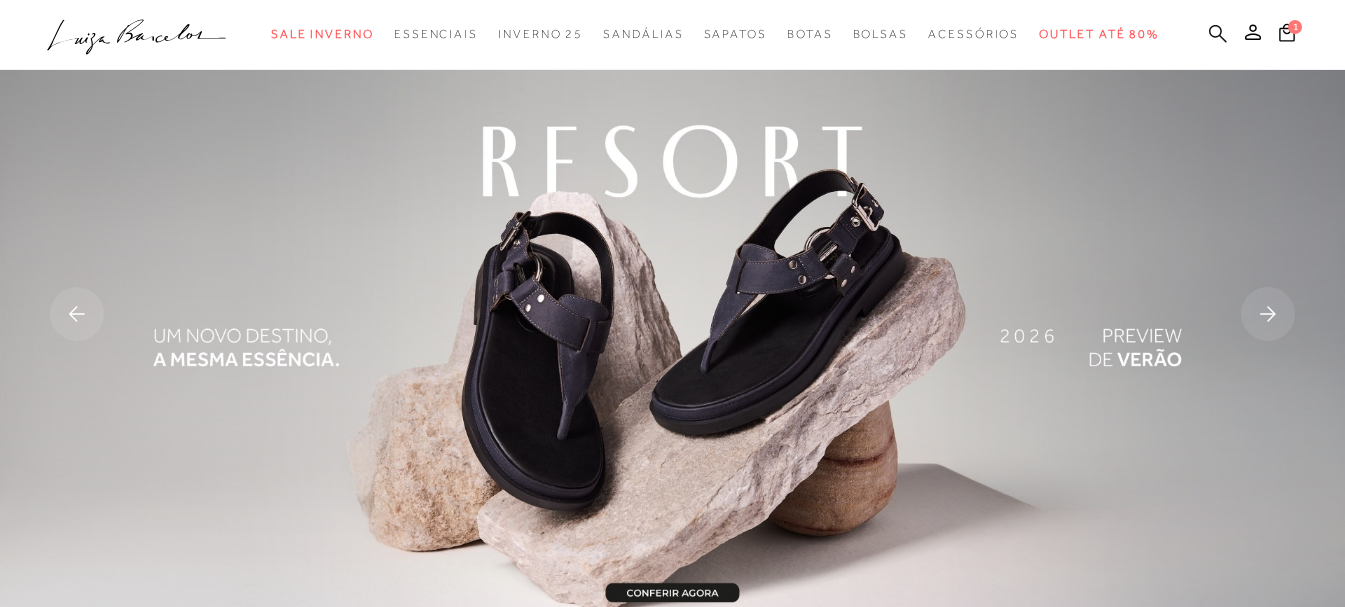 click 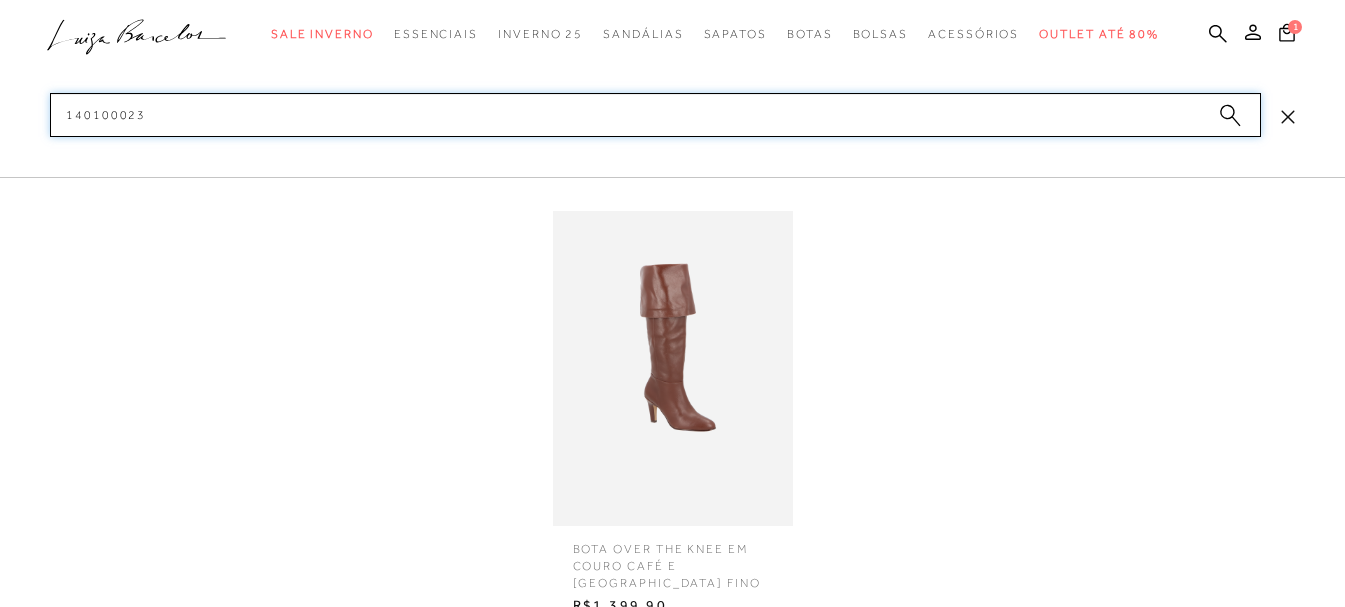 type on "140100023" 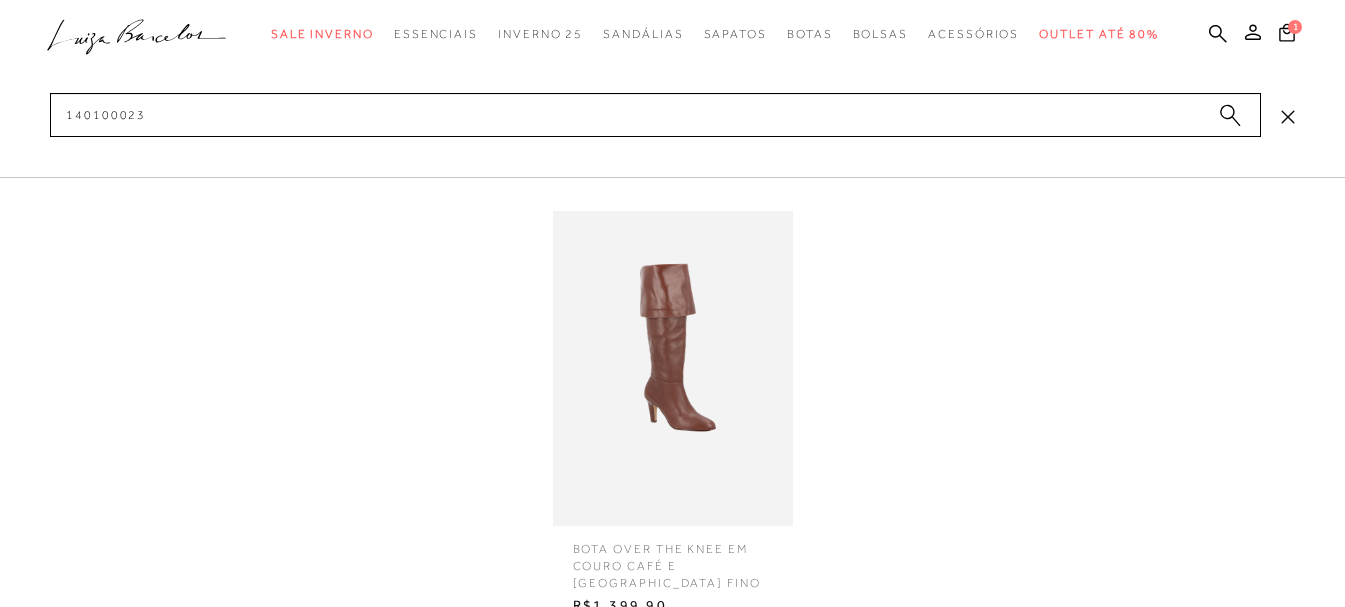 click at bounding box center (673, 368) 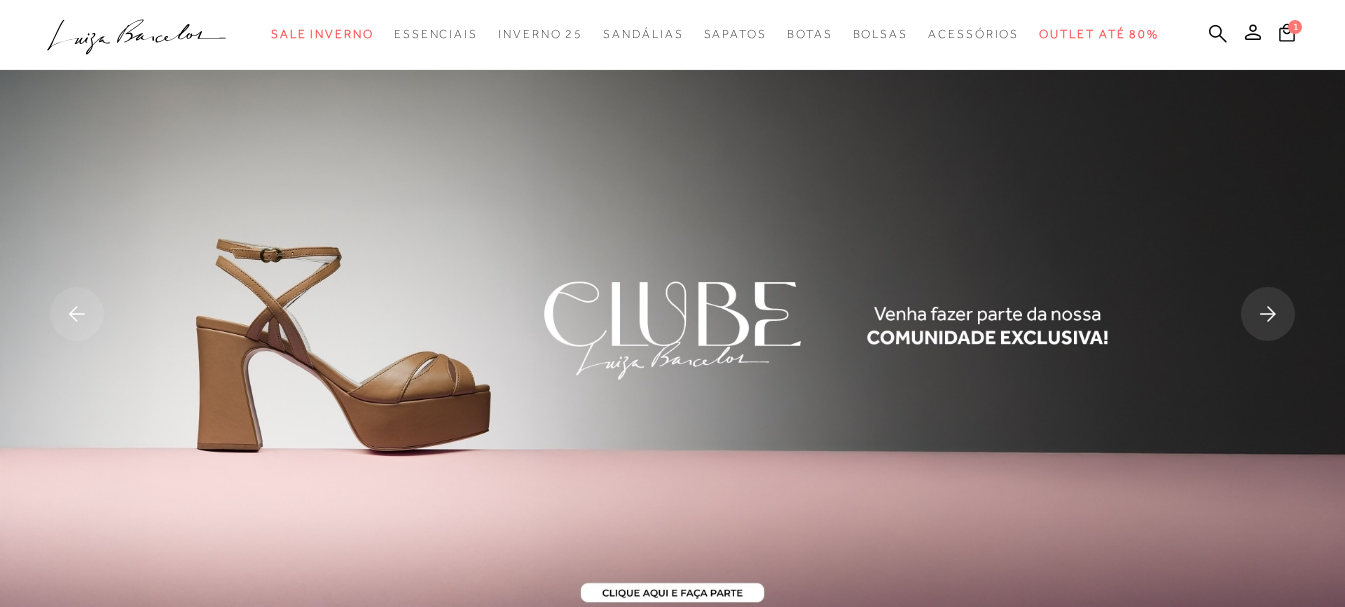 type 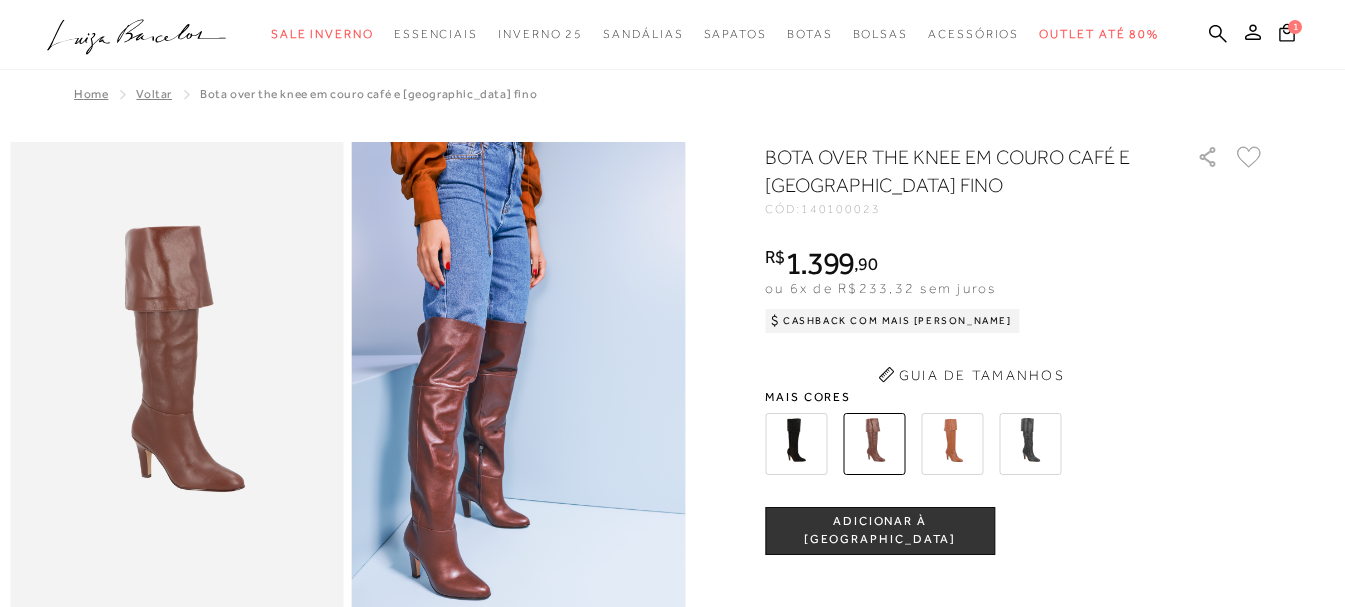 click at bounding box center (177, 392) 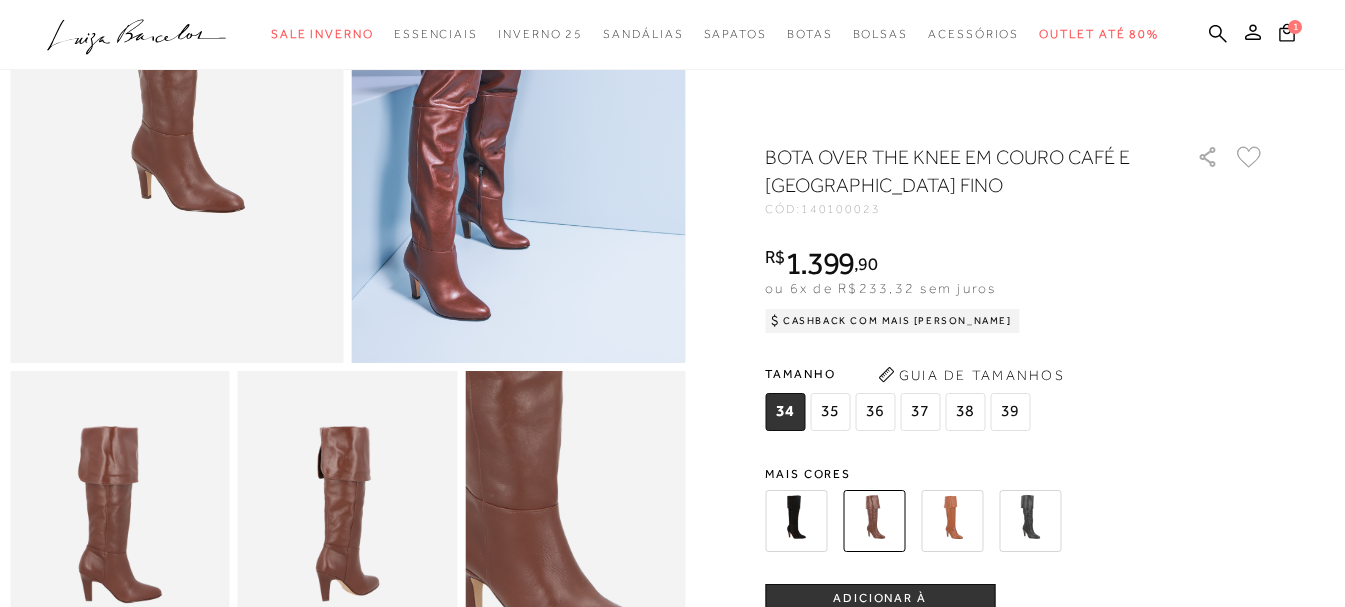 scroll, scrollTop: 400, scrollLeft: 0, axis: vertical 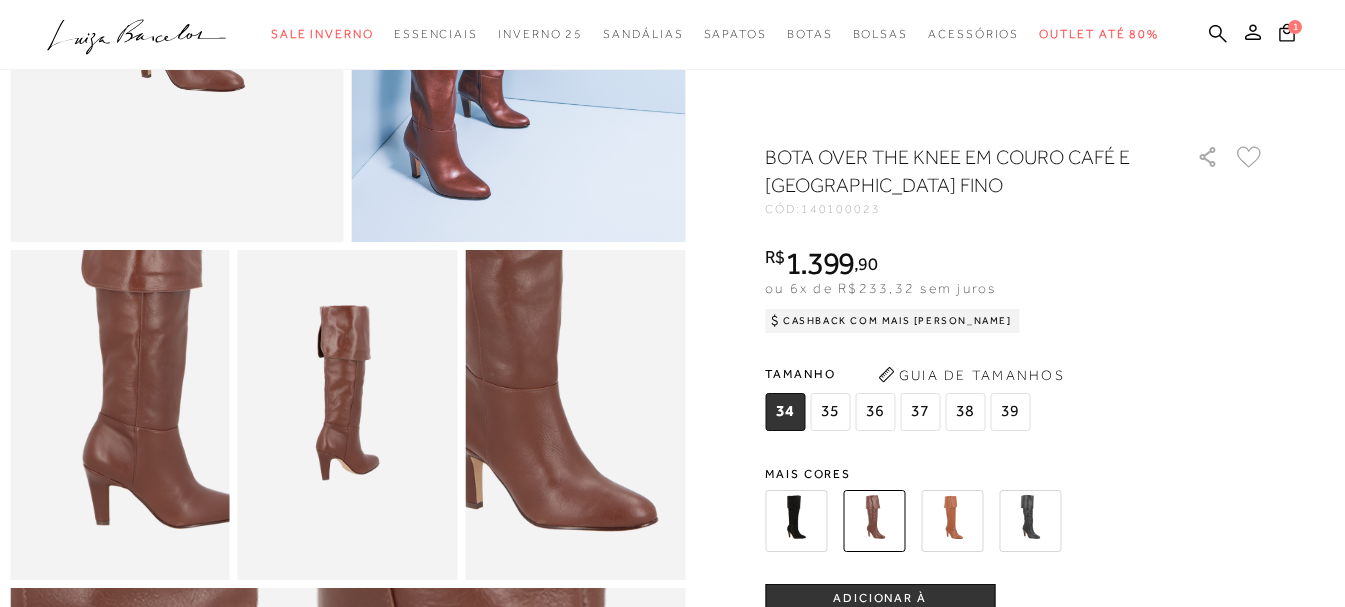 click at bounding box center (164, 394) 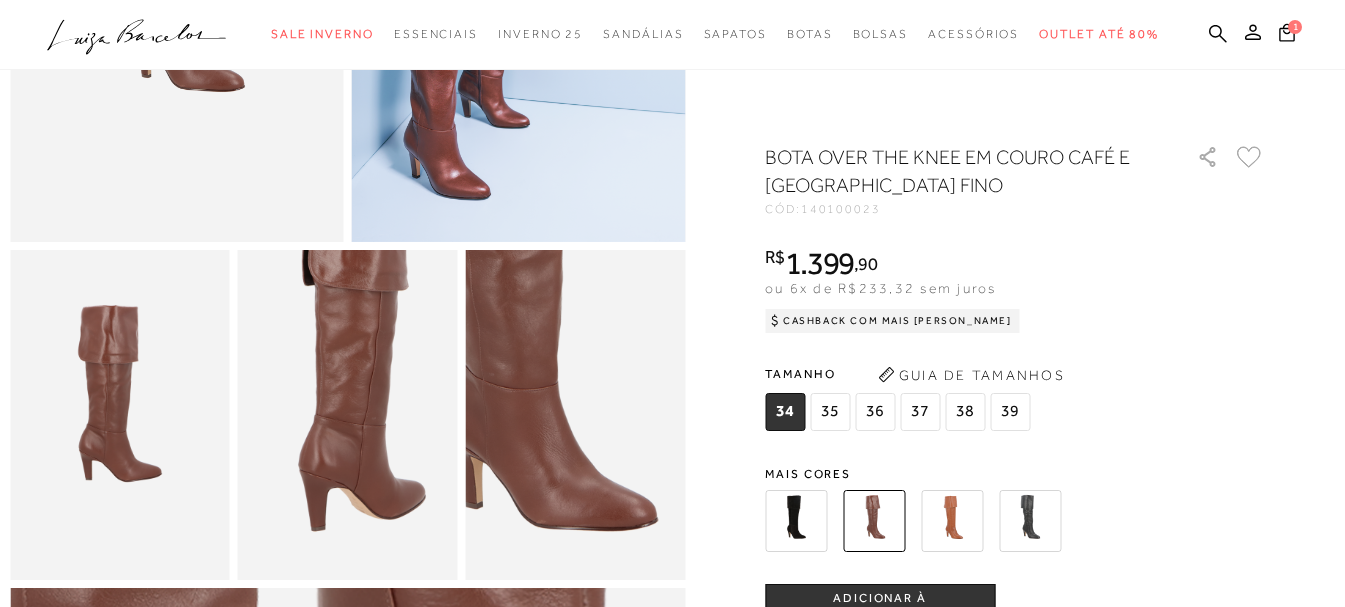 click at bounding box center [361, 400] 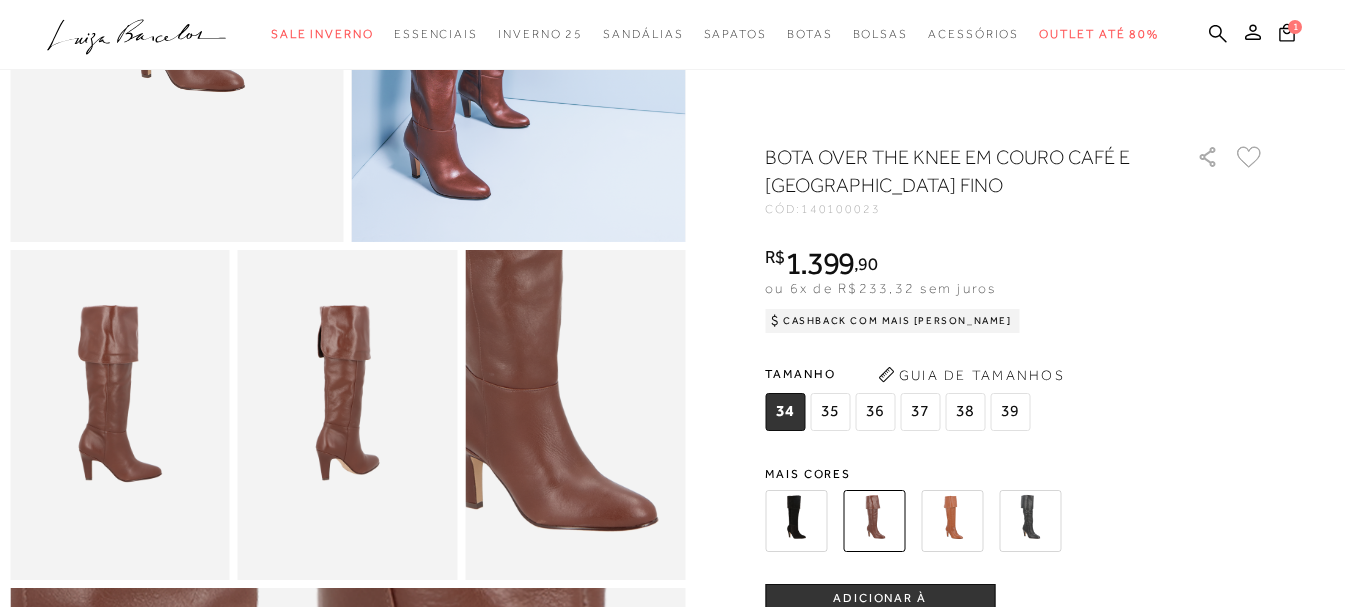 click at bounding box center (575, 415) 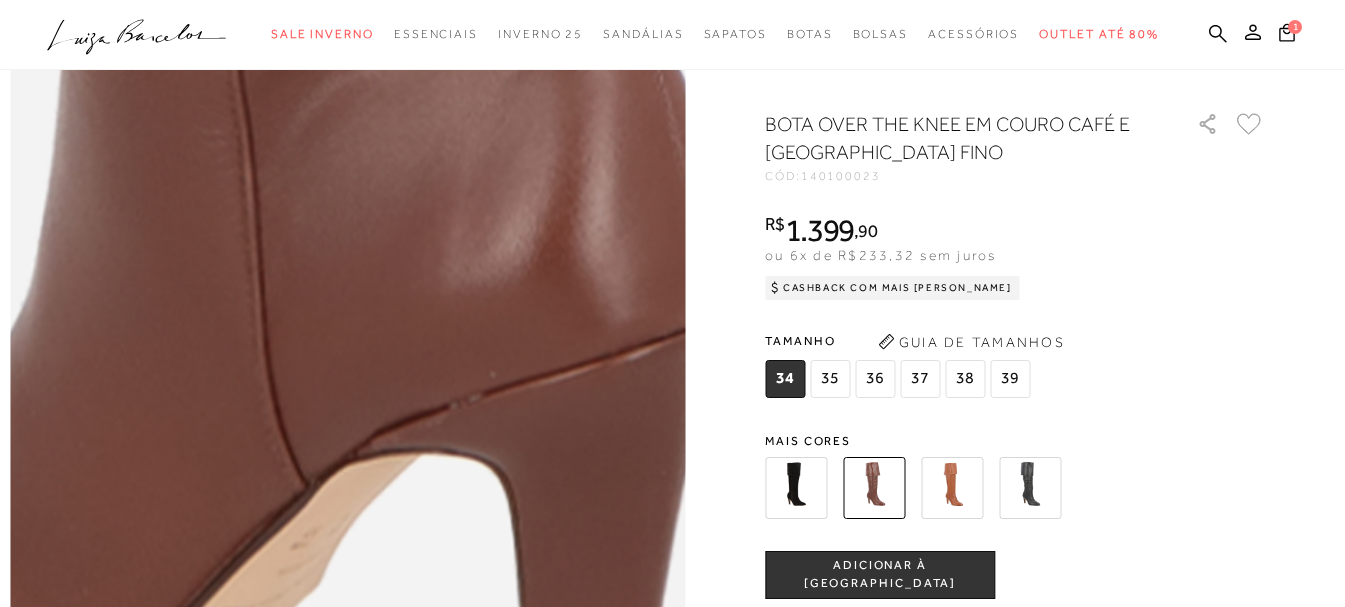 scroll, scrollTop: 1300, scrollLeft: 0, axis: vertical 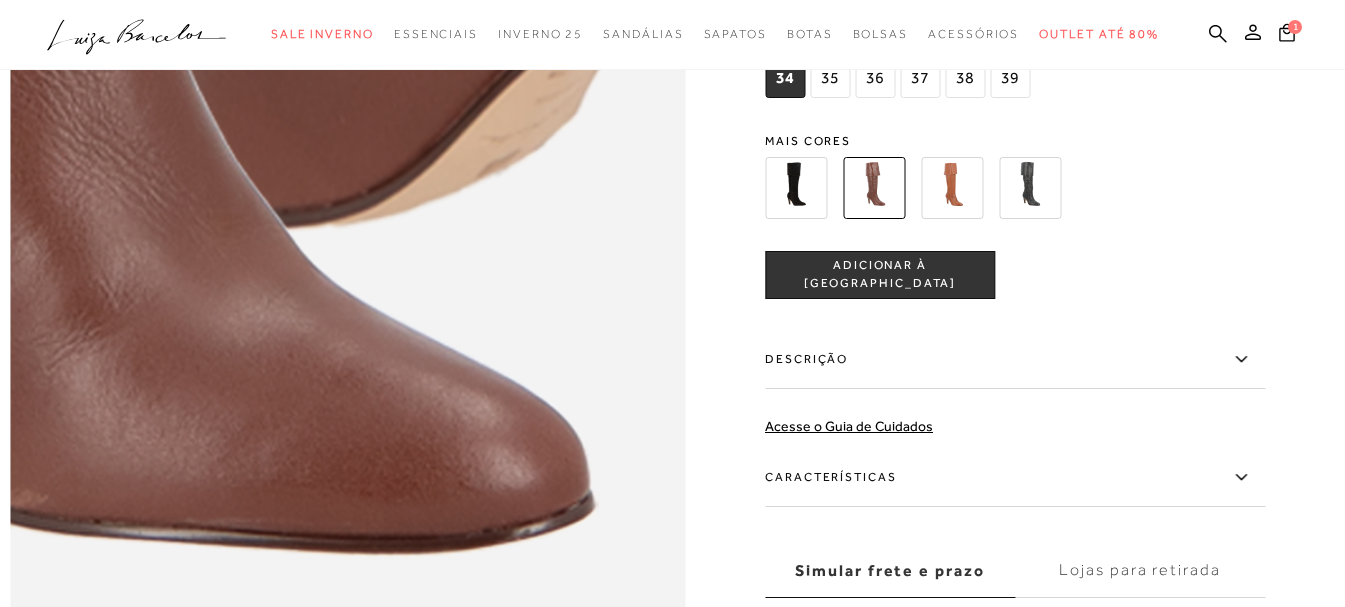 click at bounding box center (346, 143) 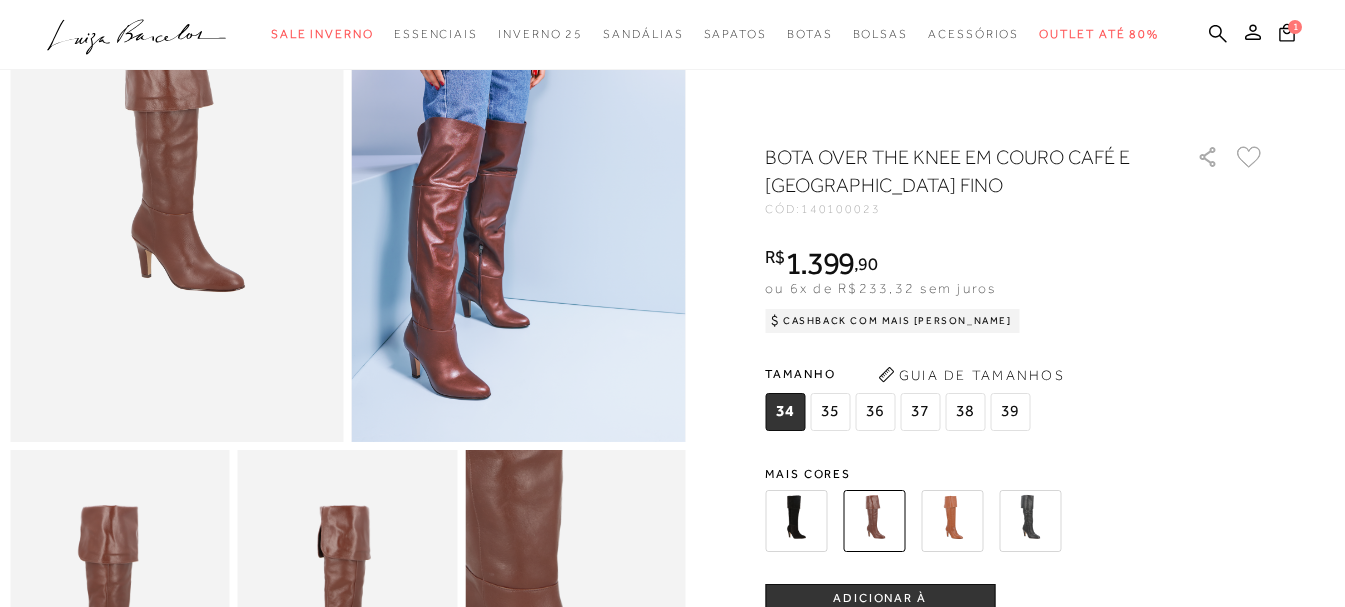 scroll, scrollTop: 100, scrollLeft: 0, axis: vertical 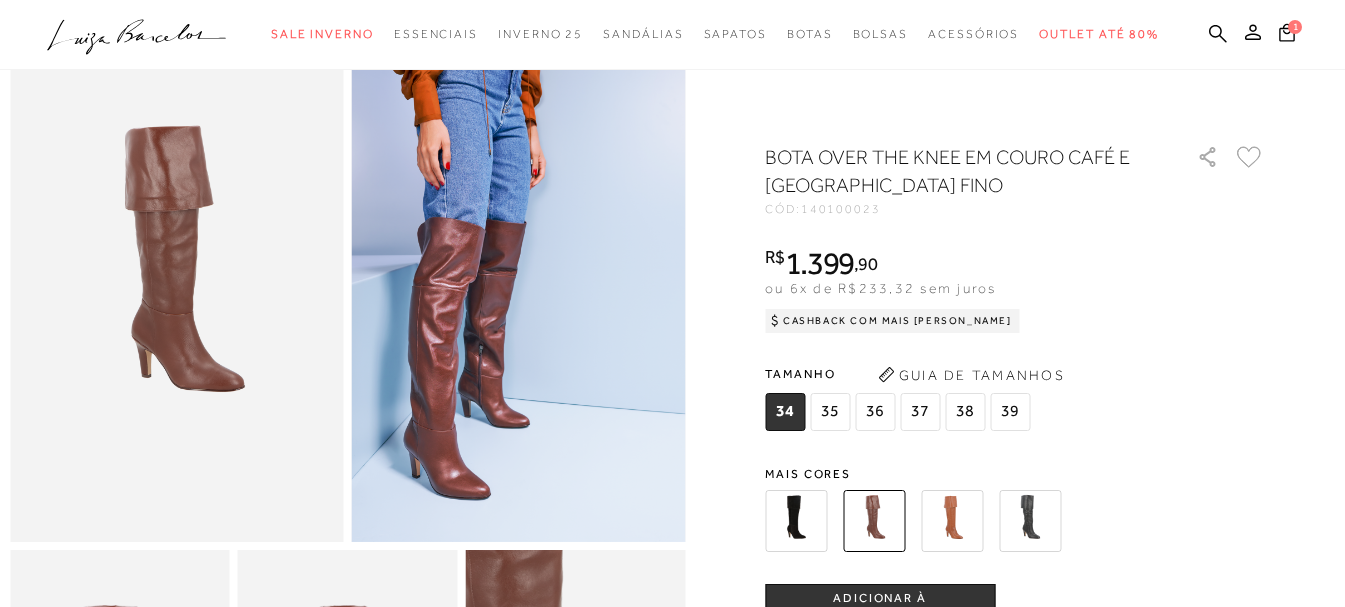 click at bounding box center (519, 292) 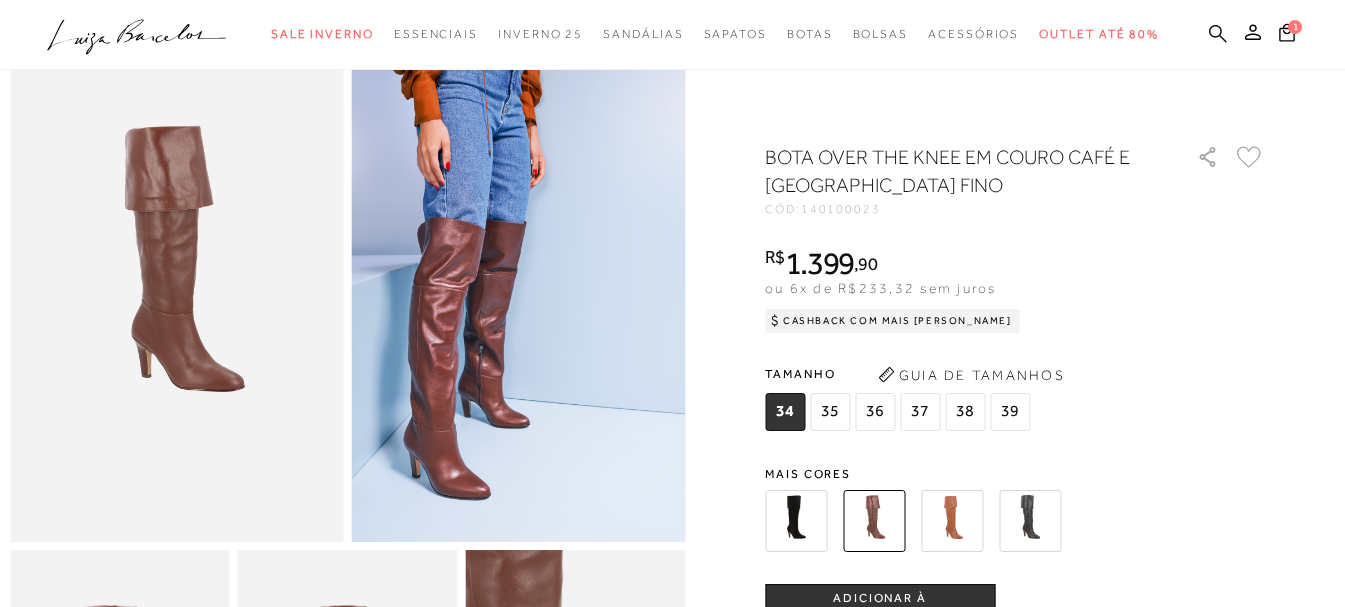 click 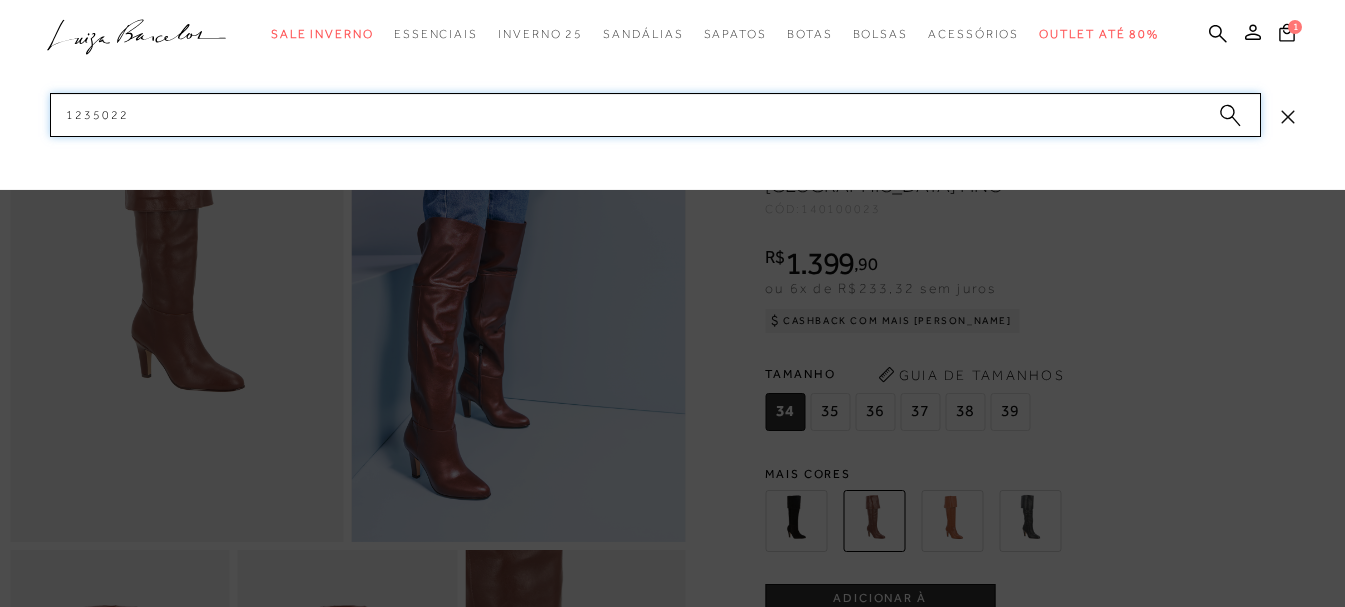 type on "12350222" 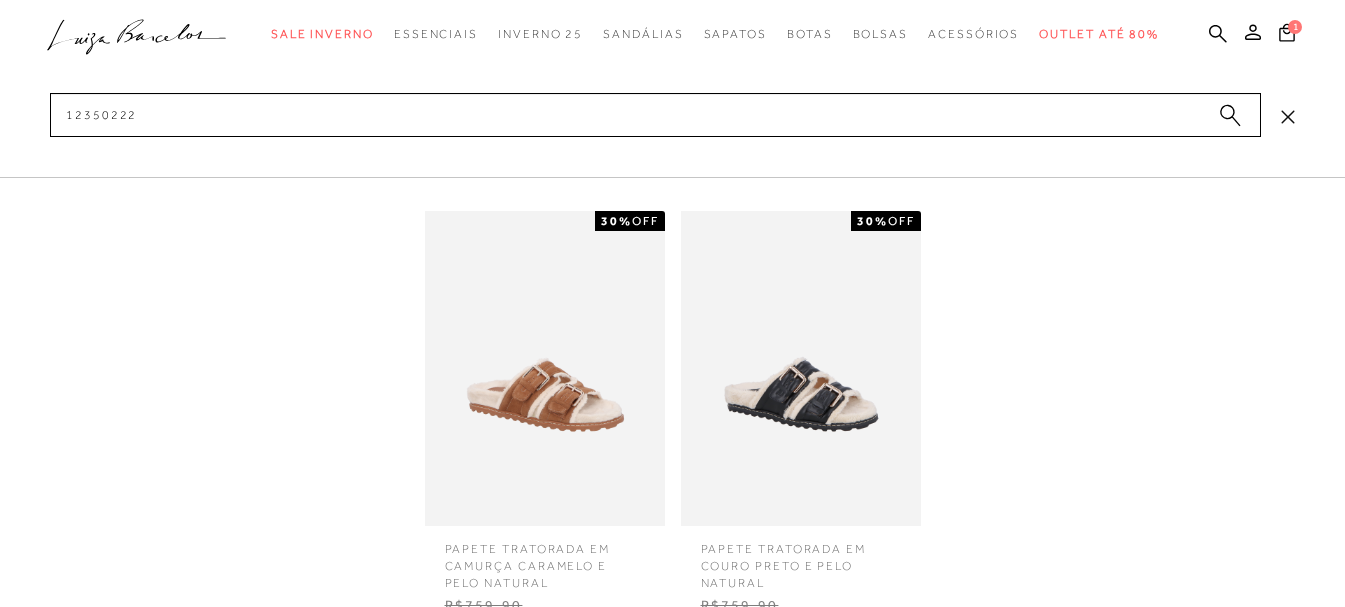 click at bounding box center [545, 368] 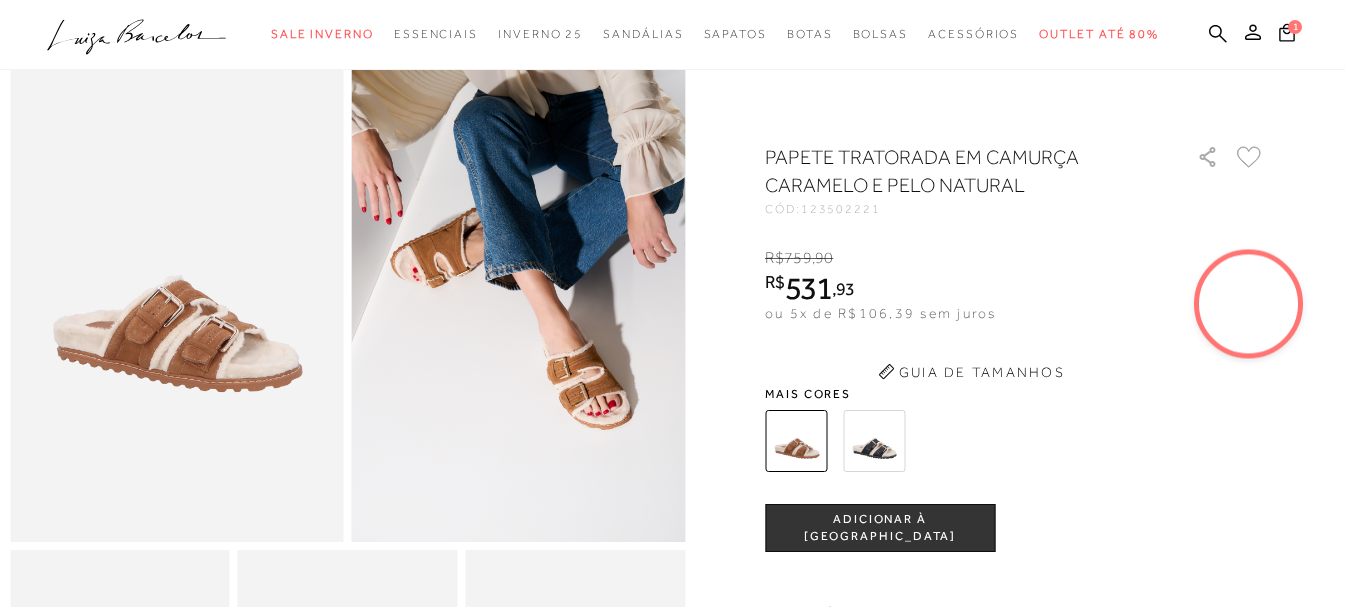 click at bounding box center [120, 715] 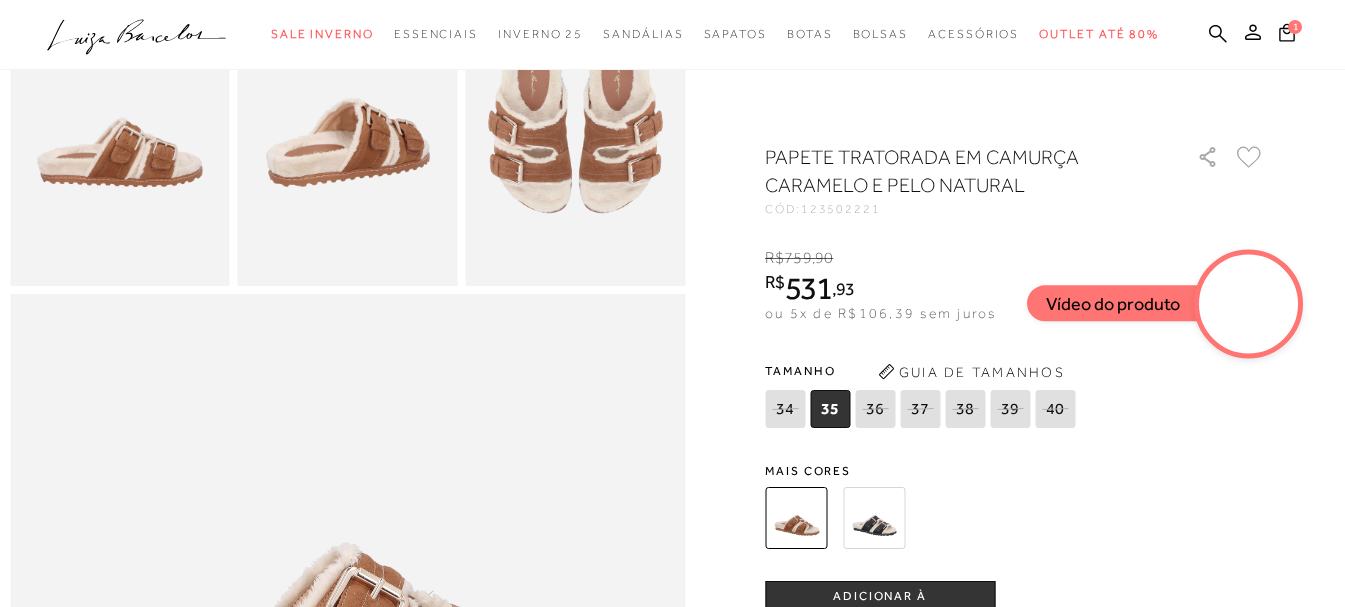scroll, scrollTop: 500, scrollLeft: 0, axis: vertical 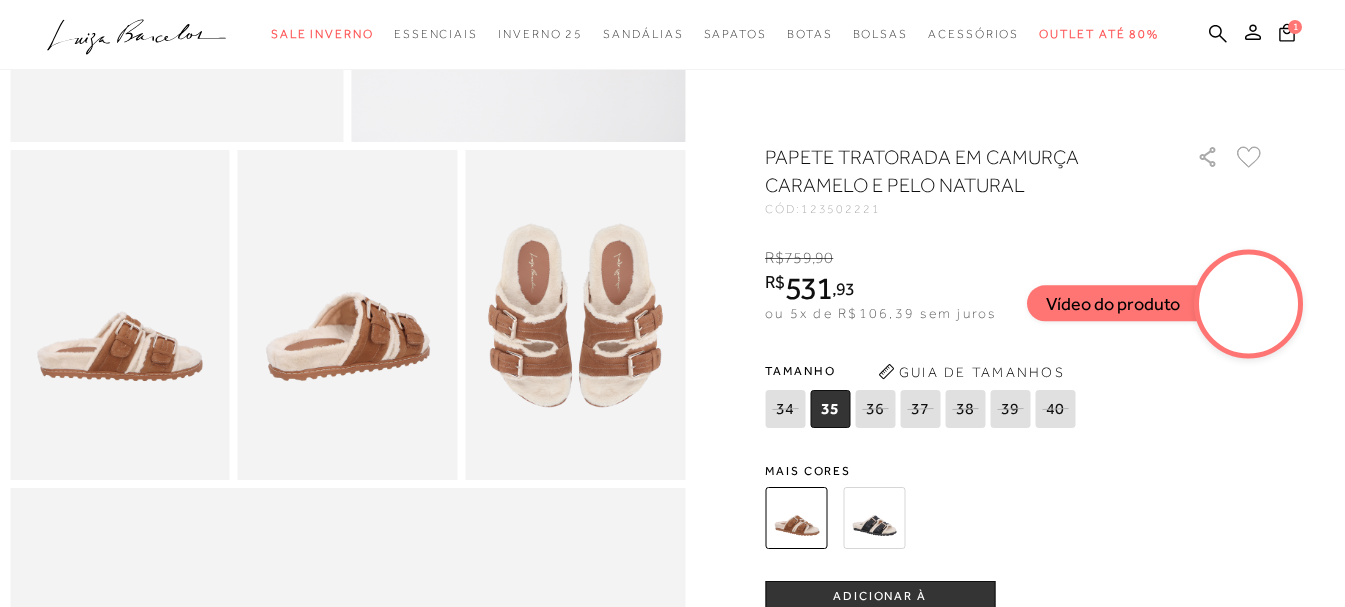 click at bounding box center (120, 315) 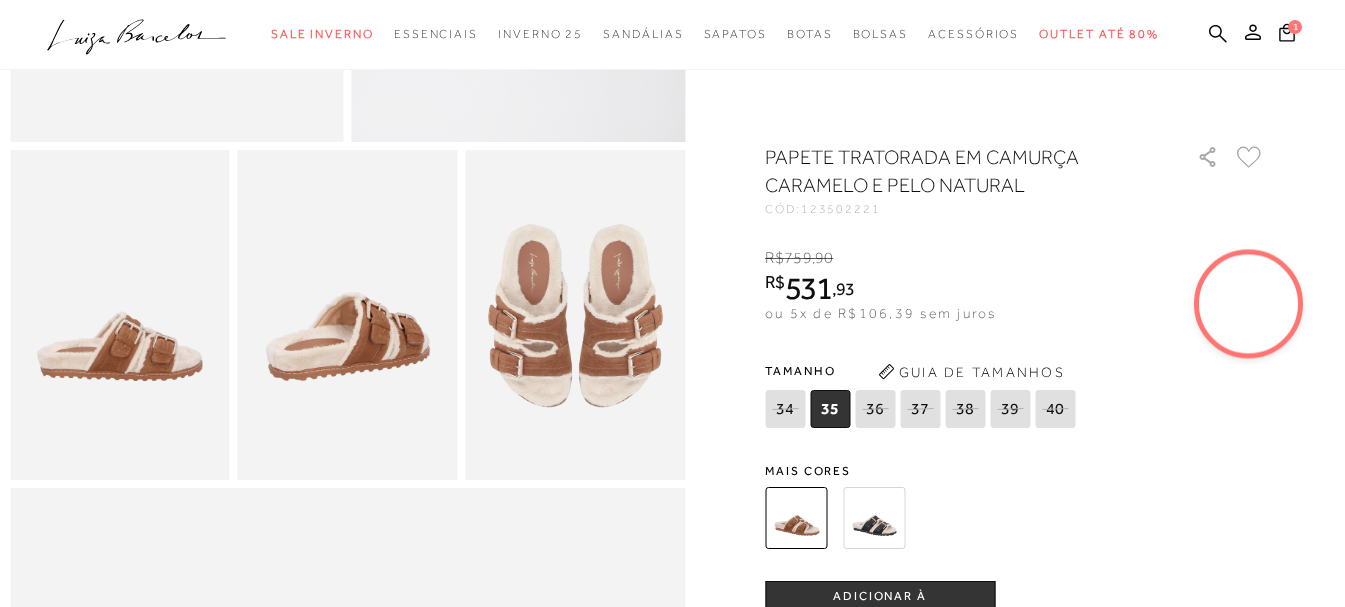 scroll, scrollTop: 200, scrollLeft: 0, axis: vertical 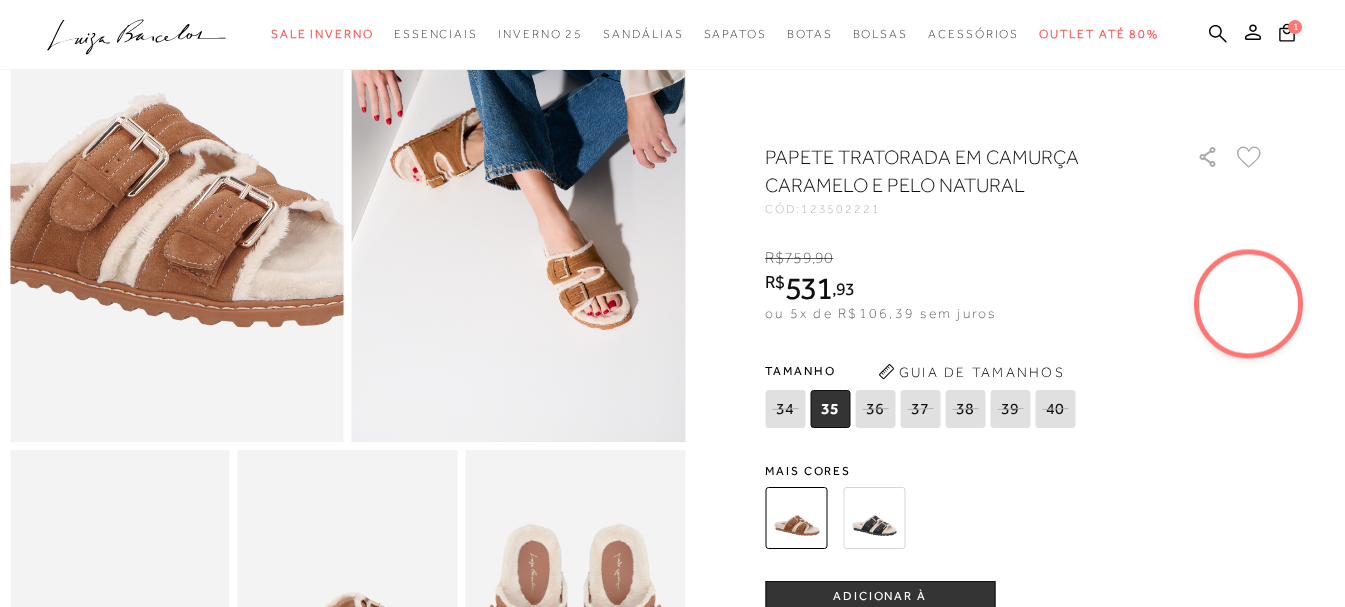 click at bounding box center [153, 127] 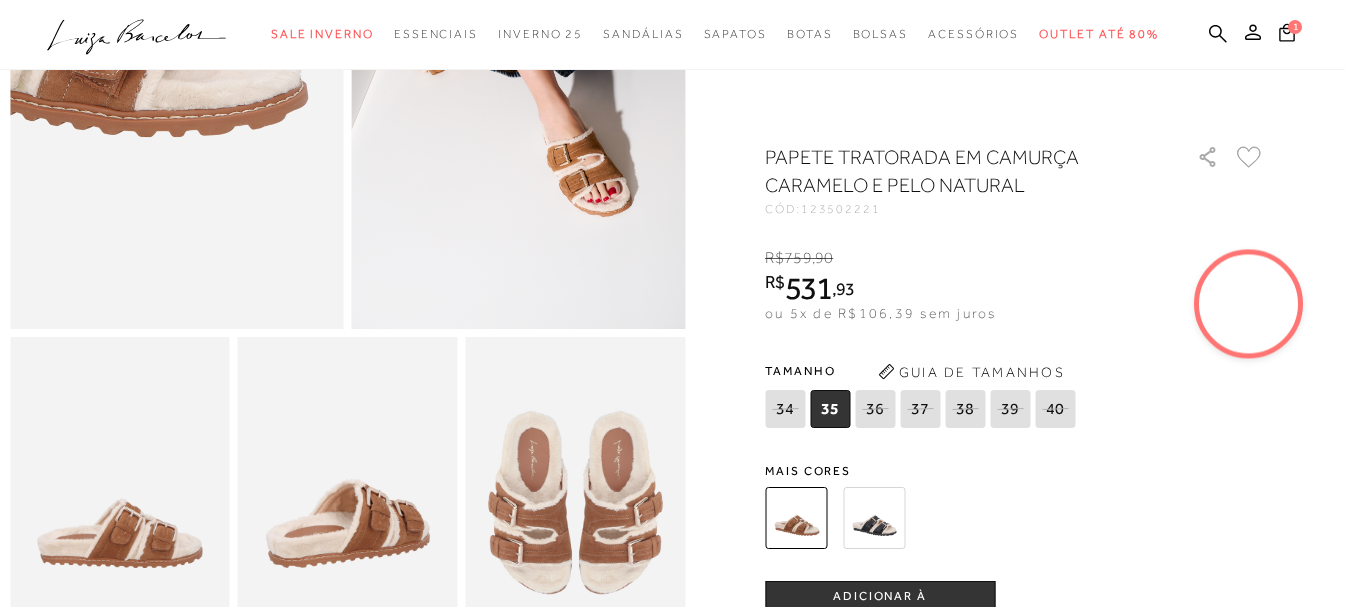 scroll, scrollTop: 600, scrollLeft: 0, axis: vertical 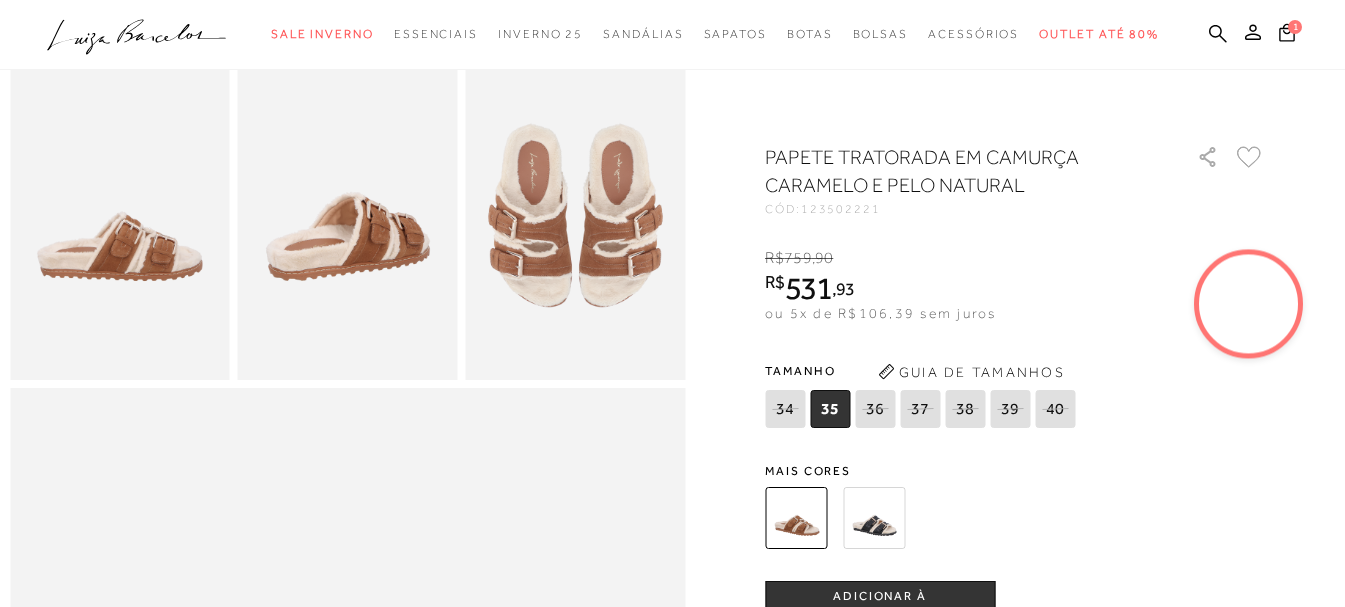 click at bounding box center (348, 215) 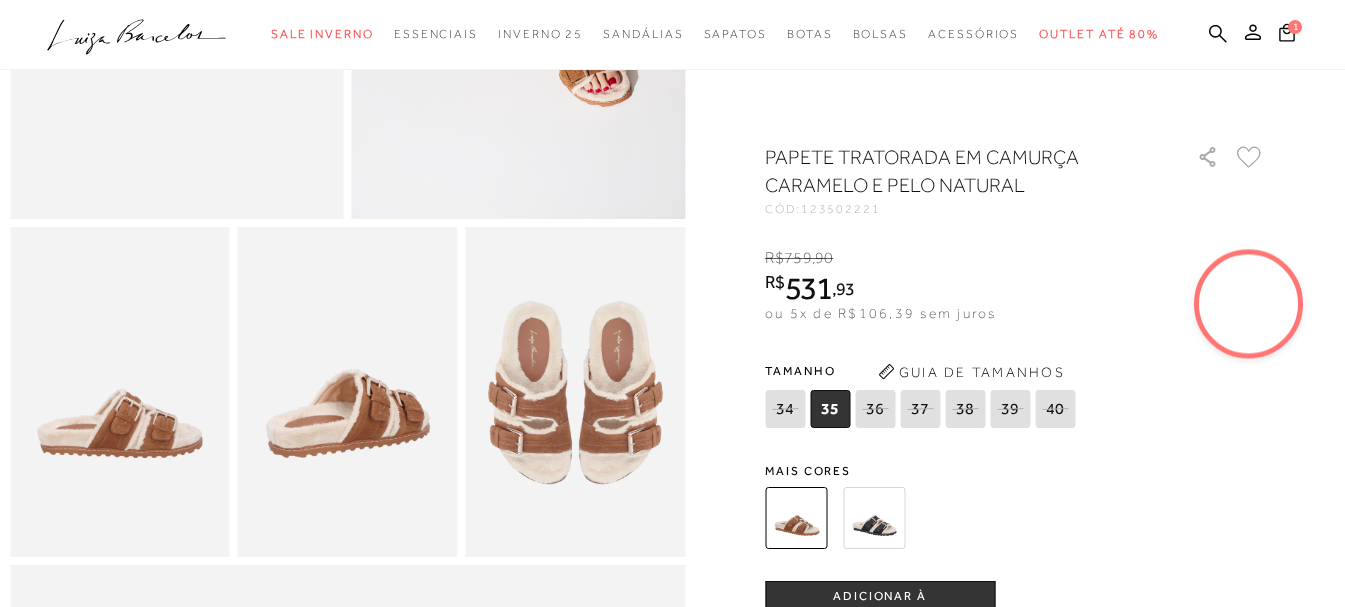 scroll, scrollTop: 600, scrollLeft: 0, axis: vertical 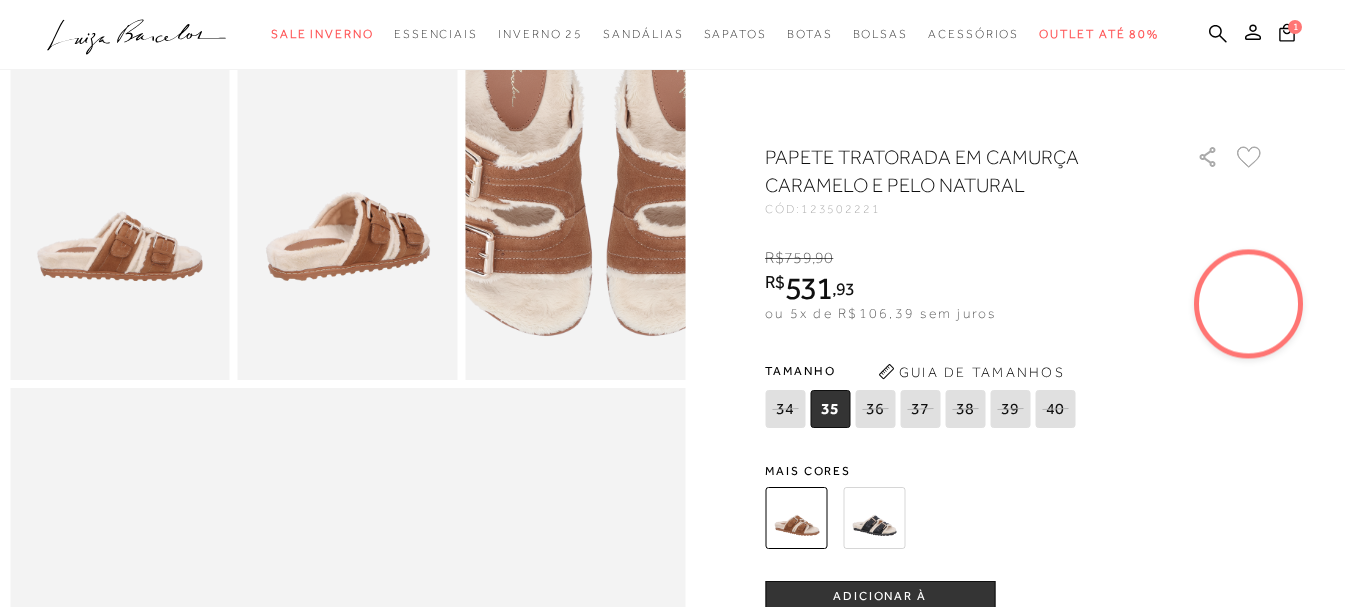 click at bounding box center [598, 151] 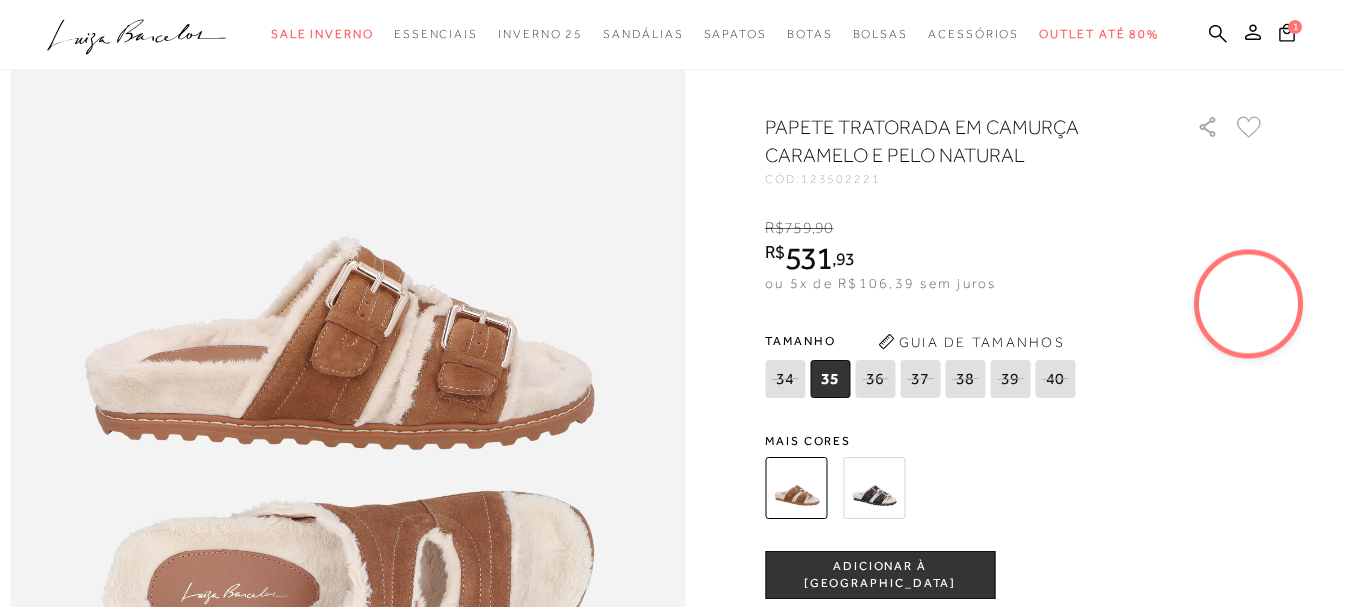 scroll, scrollTop: 1300, scrollLeft: 0, axis: vertical 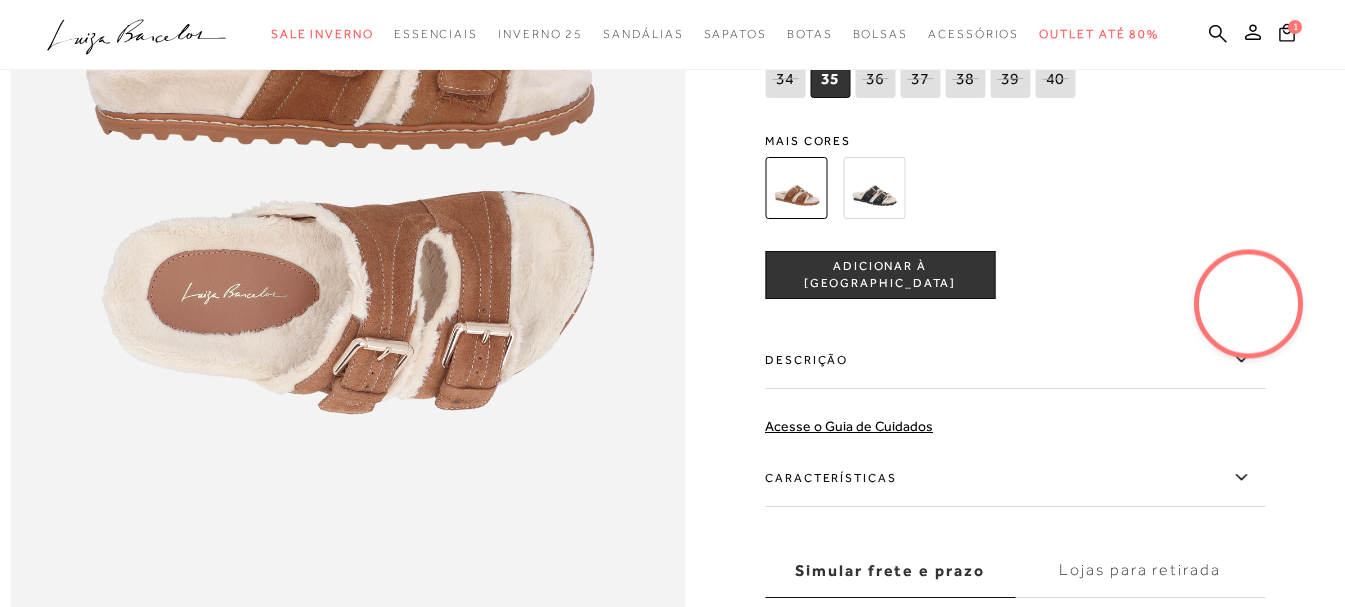 click at bounding box center (347, 194) 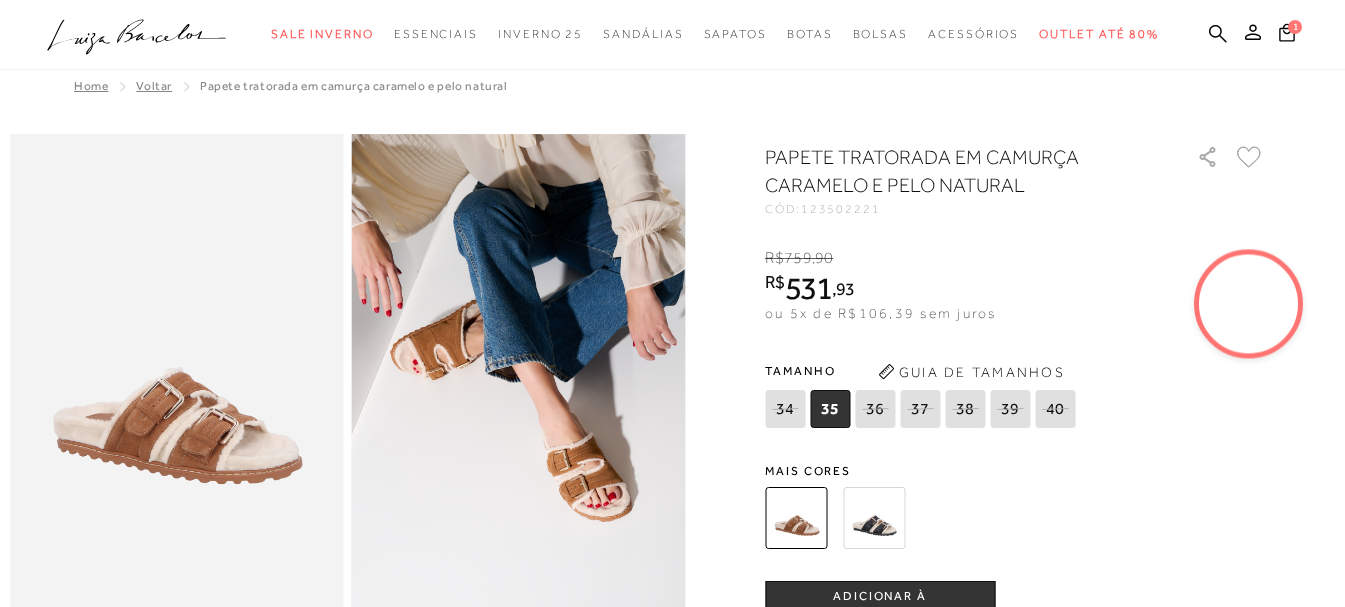 scroll, scrollTop: 0, scrollLeft: 0, axis: both 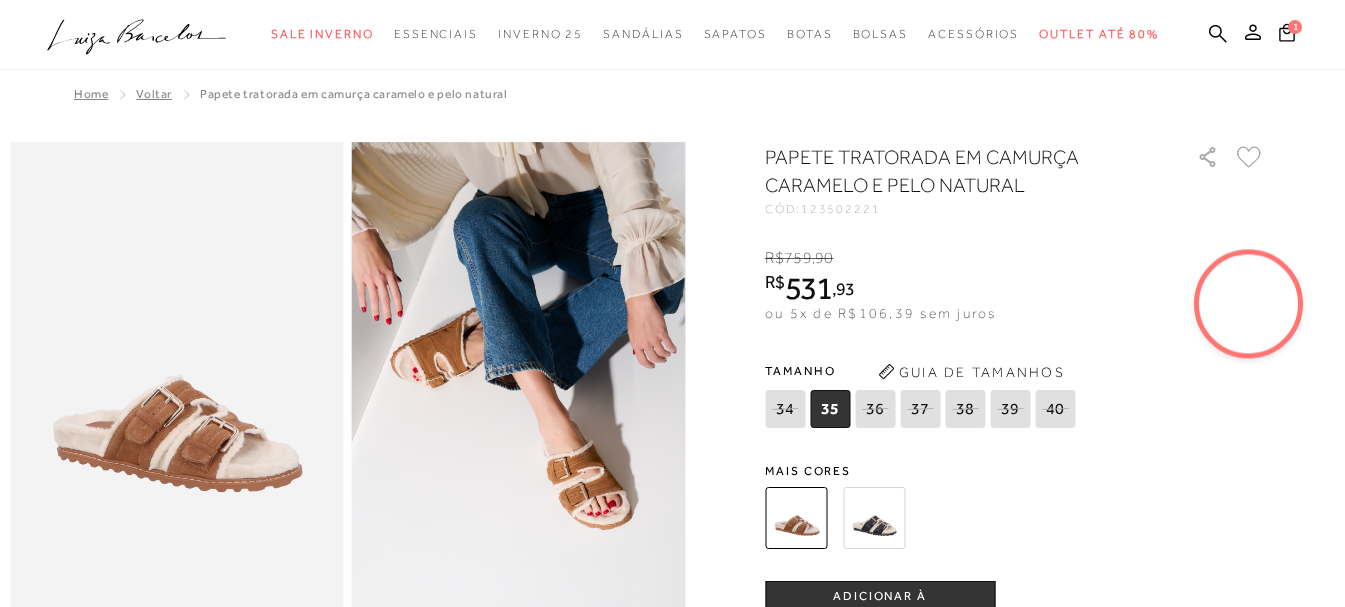 click at bounding box center (519, 392) 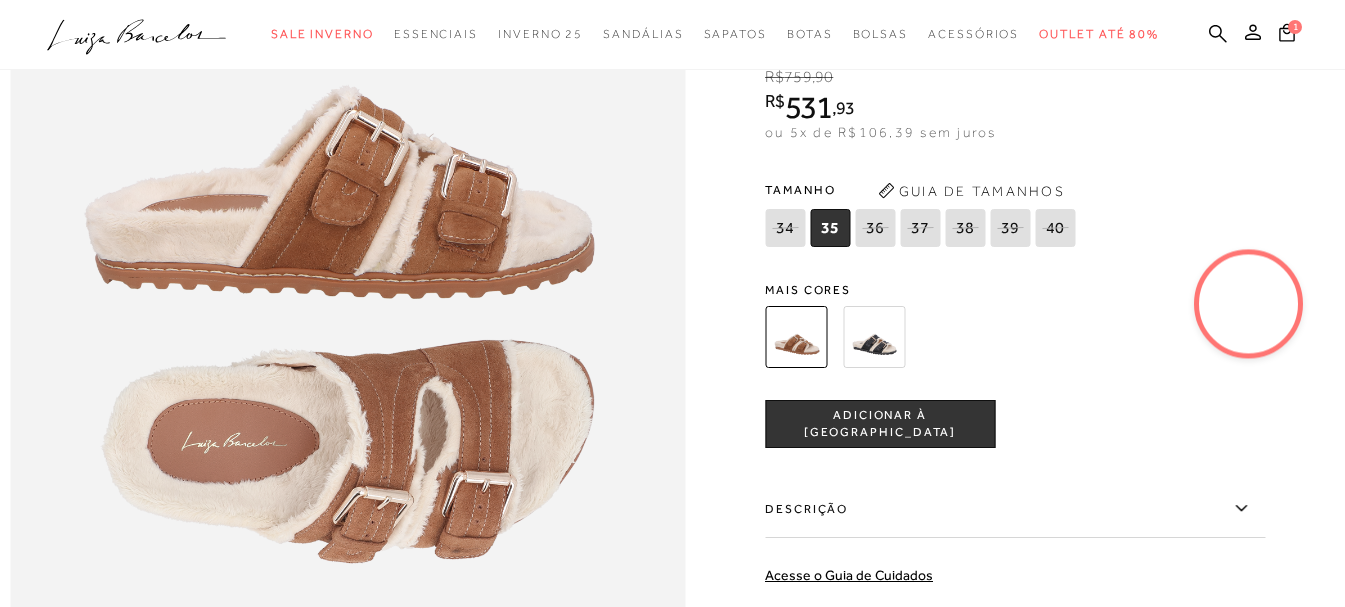 scroll, scrollTop: 900, scrollLeft: 0, axis: vertical 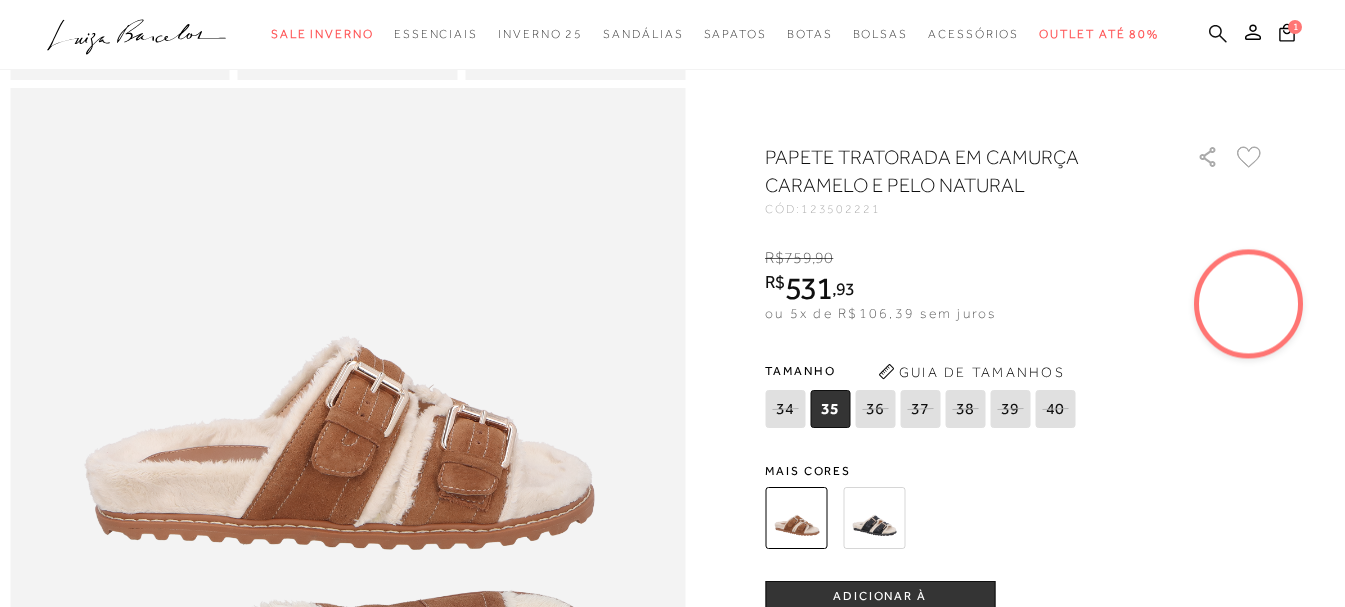 click 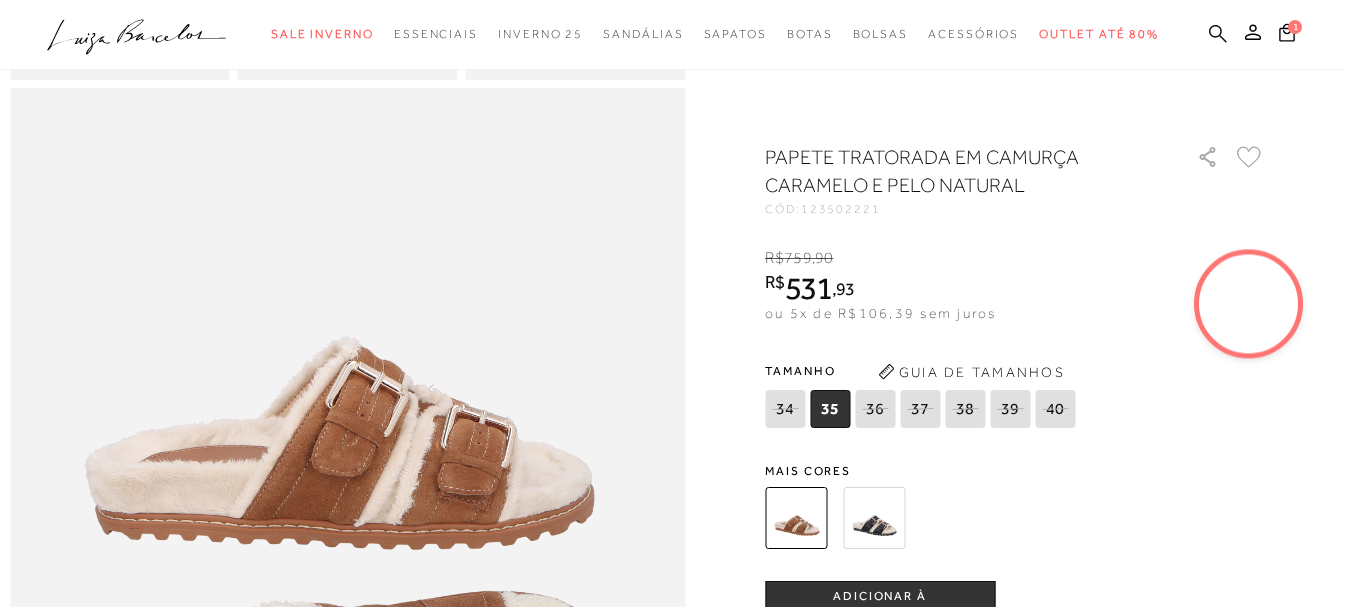 click 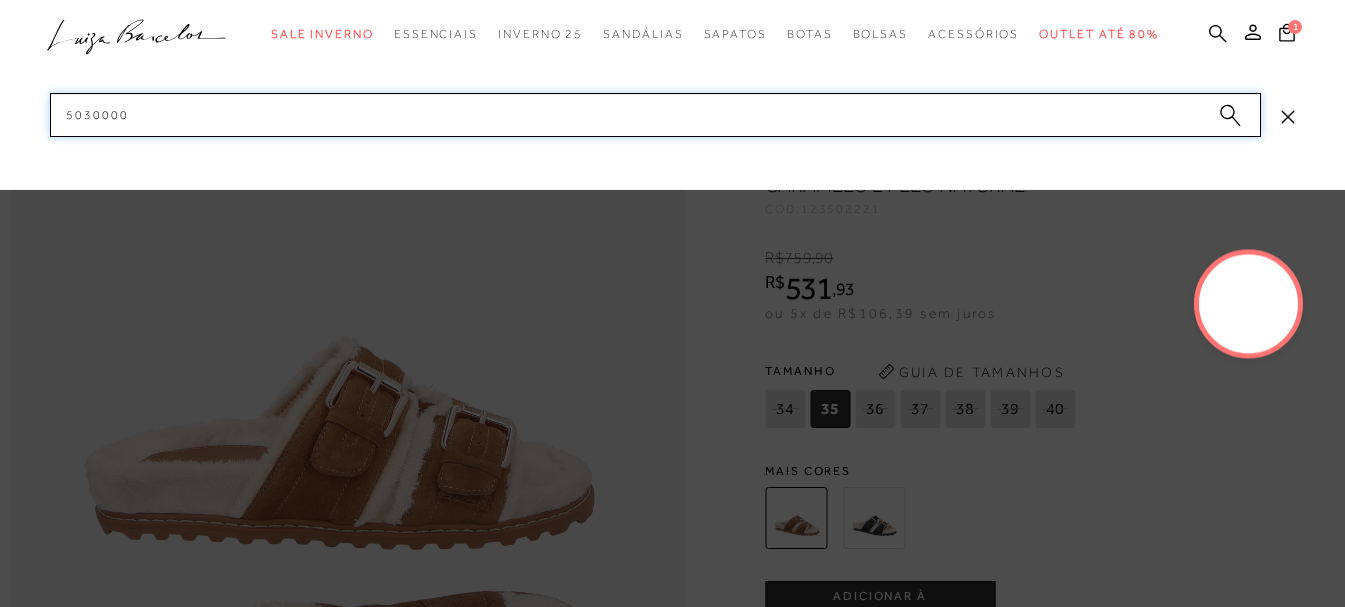type on "50300007" 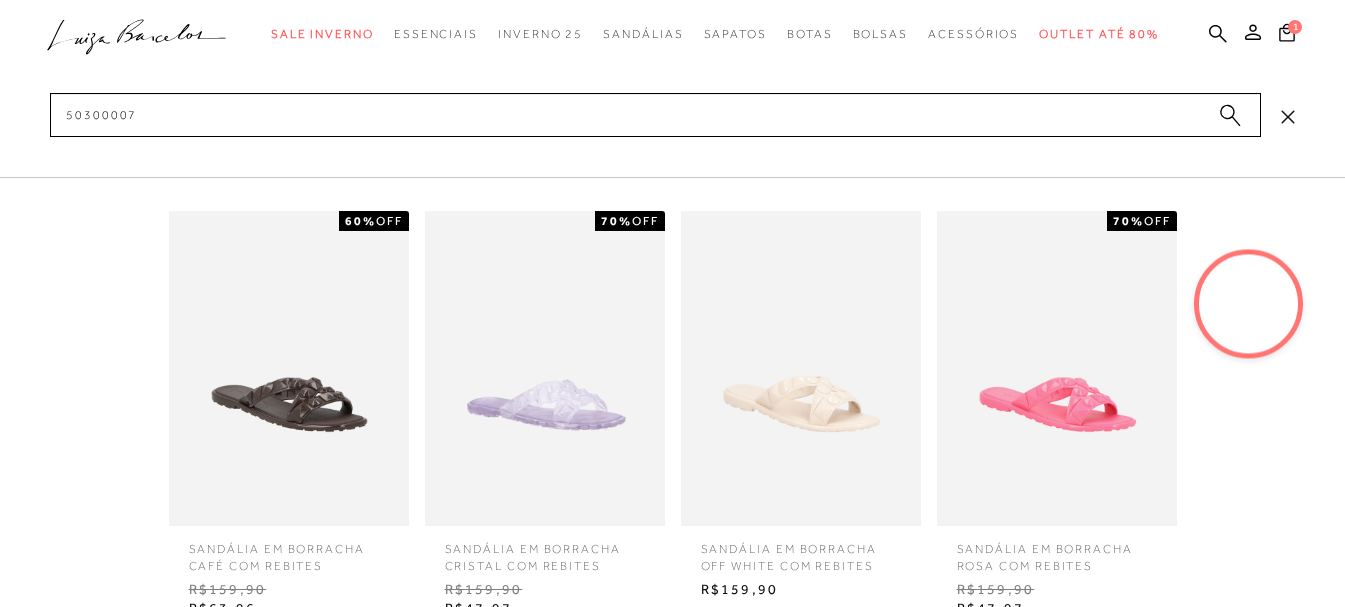click at bounding box center (545, 368) 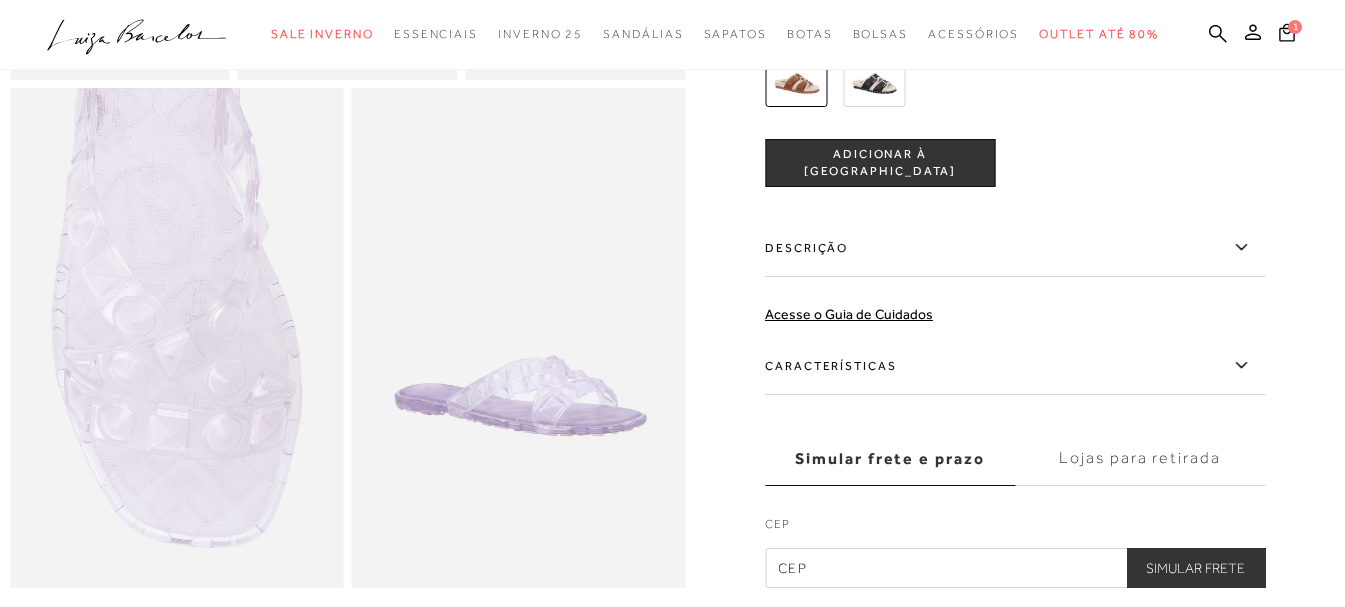 scroll, scrollTop: 1100, scrollLeft: 0, axis: vertical 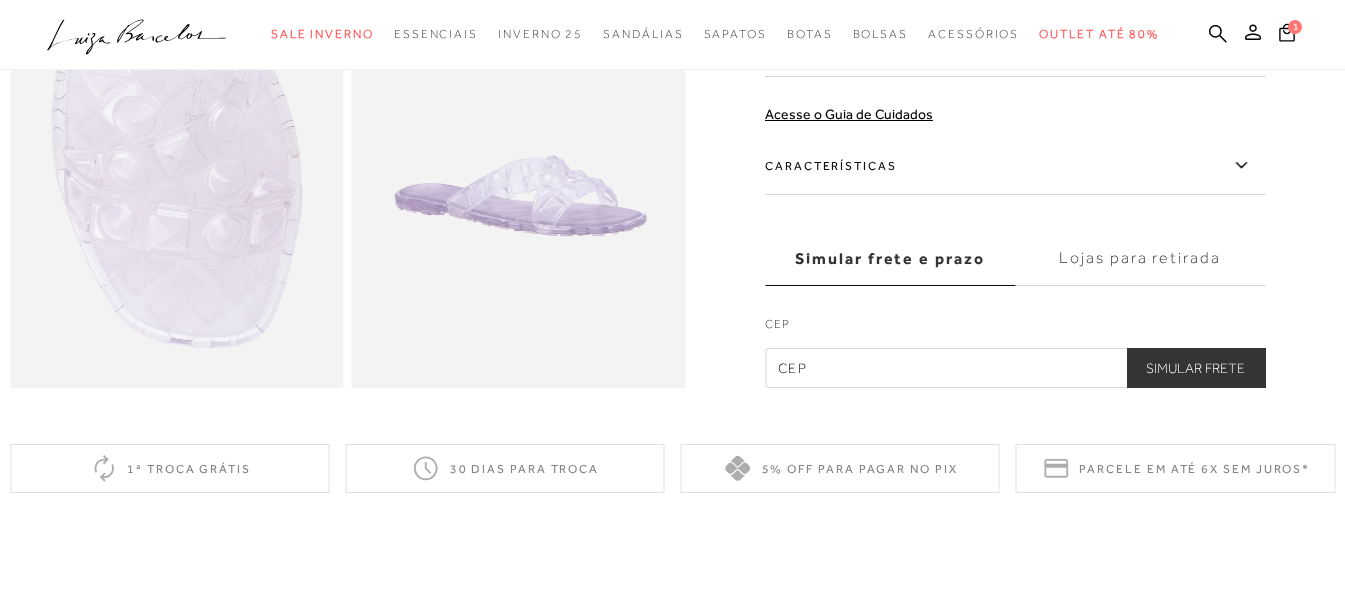 click at bounding box center [519, -708] 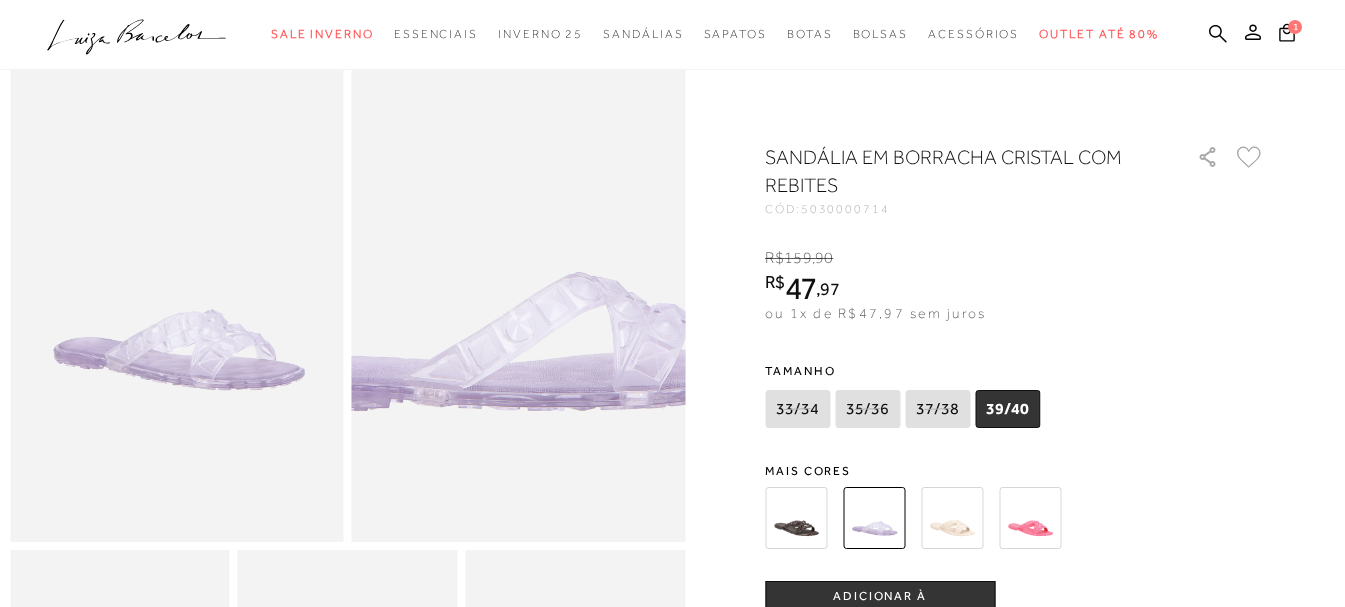 click at bounding box center (507, 213) 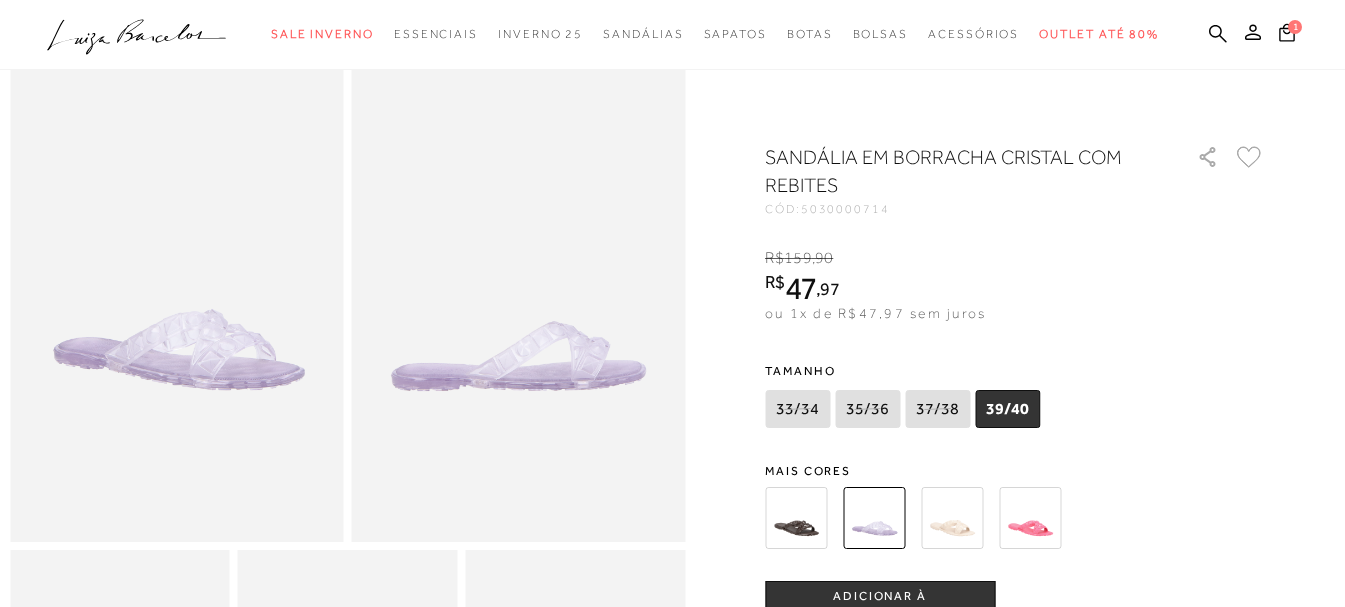 scroll, scrollTop: 0, scrollLeft: 0, axis: both 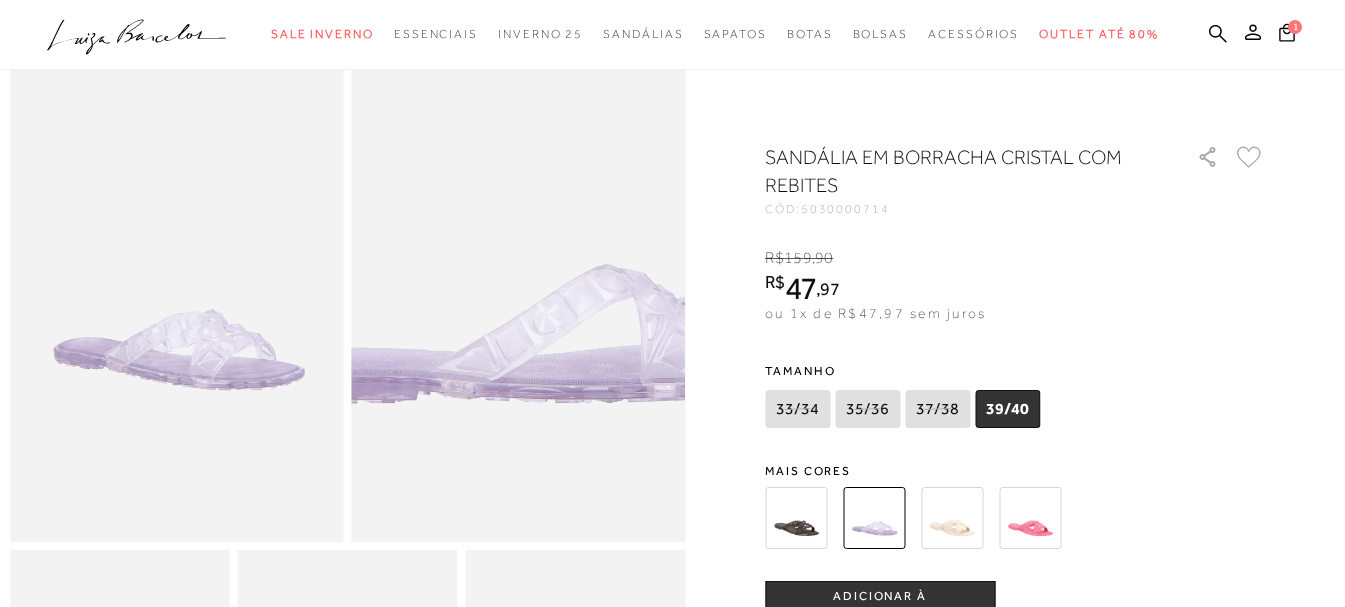 click at bounding box center (534, 206) 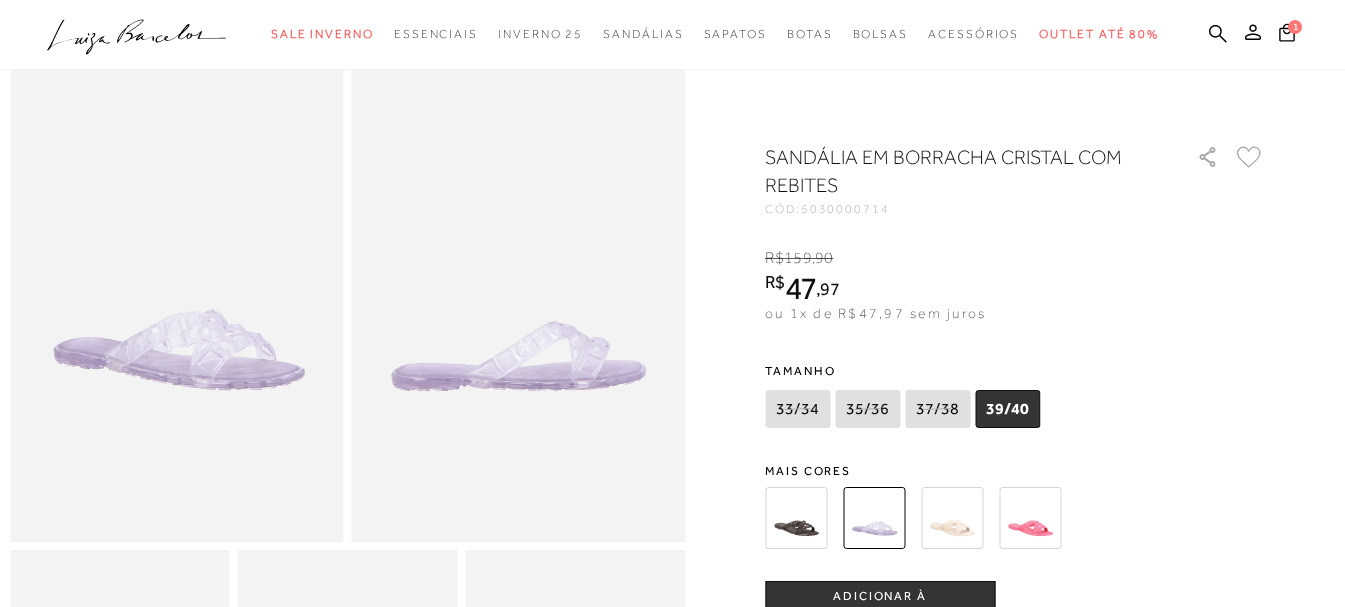 click at bounding box center [177, 292] 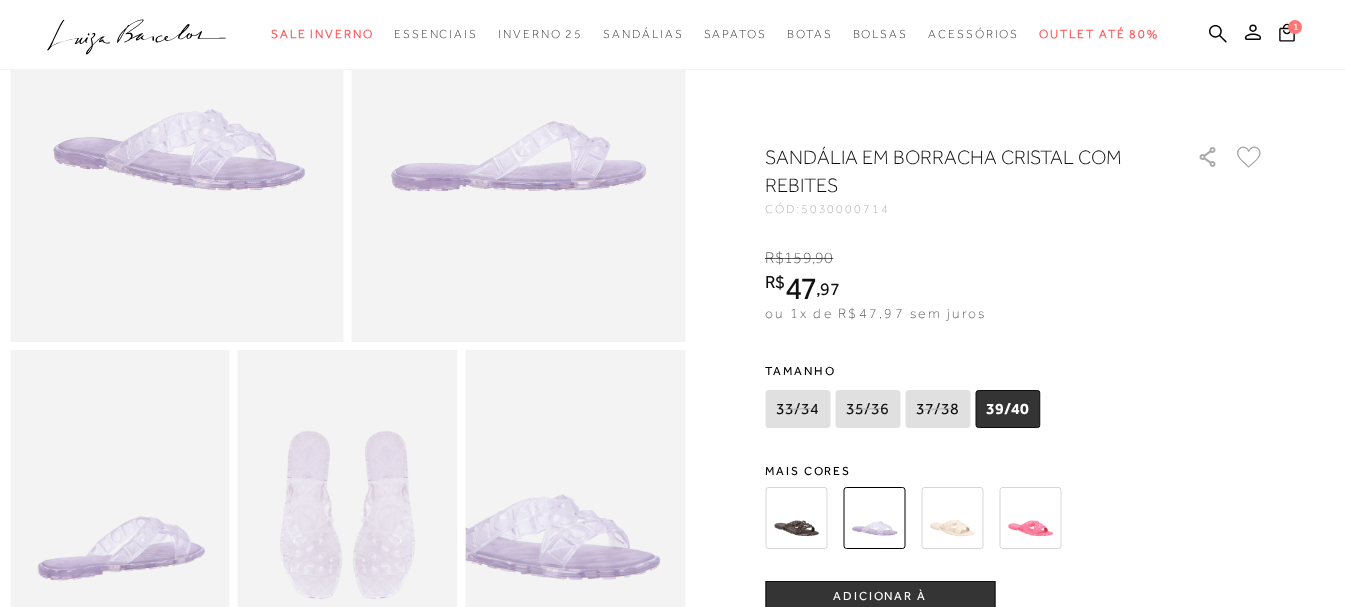 scroll, scrollTop: 400, scrollLeft: 0, axis: vertical 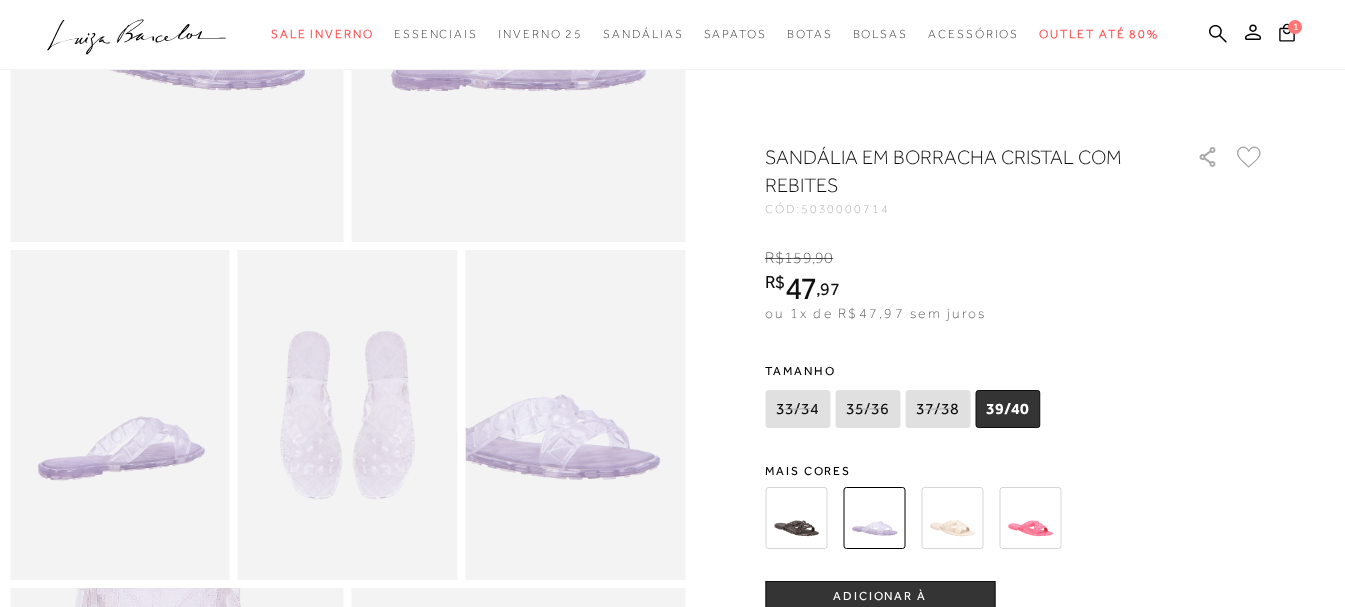 click at bounding box center (120, 415) 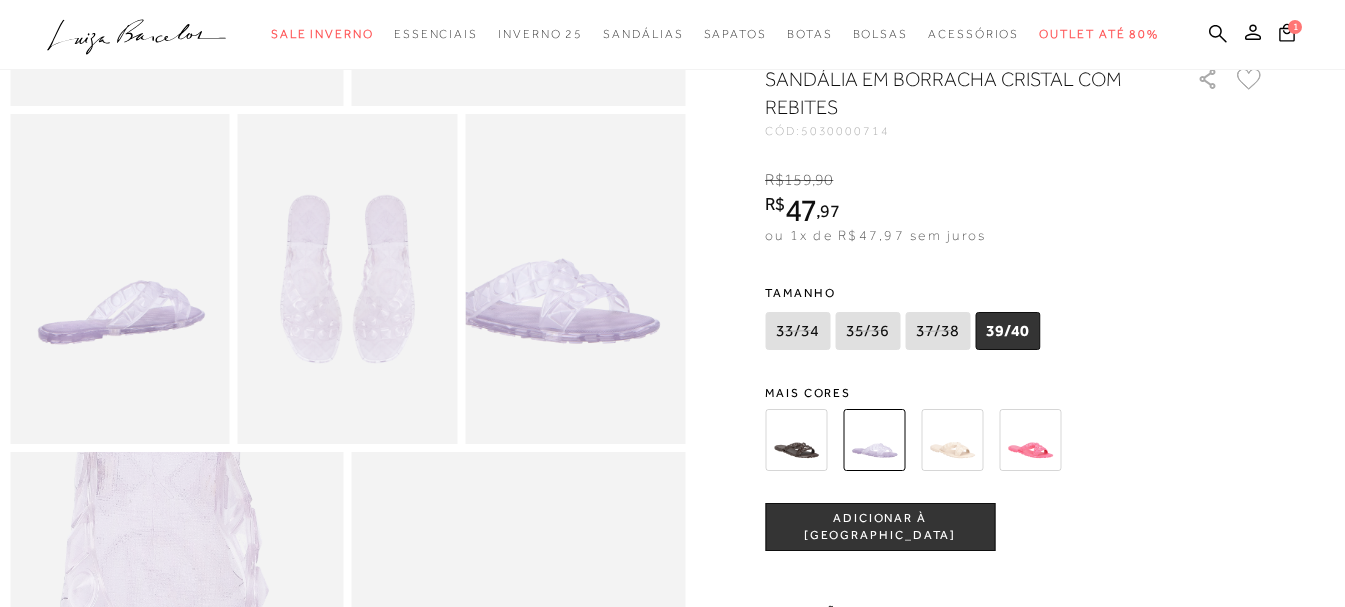 scroll, scrollTop: 500, scrollLeft: 0, axis: vertical 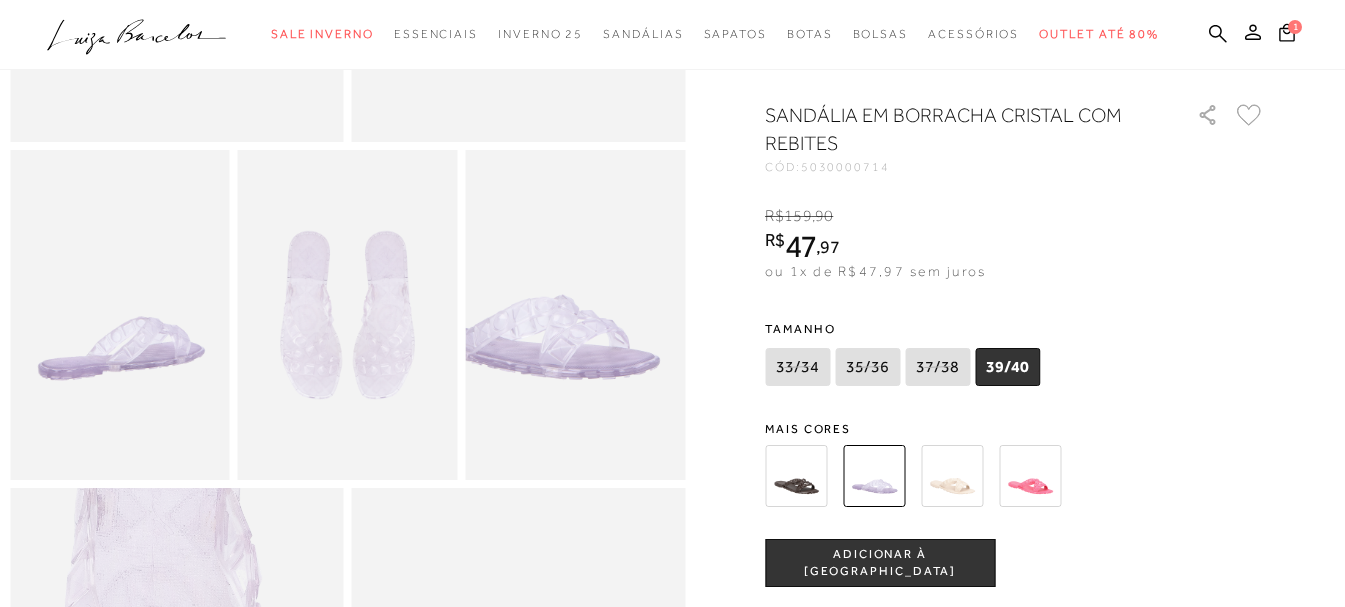 click at bounding box center [348, 315] 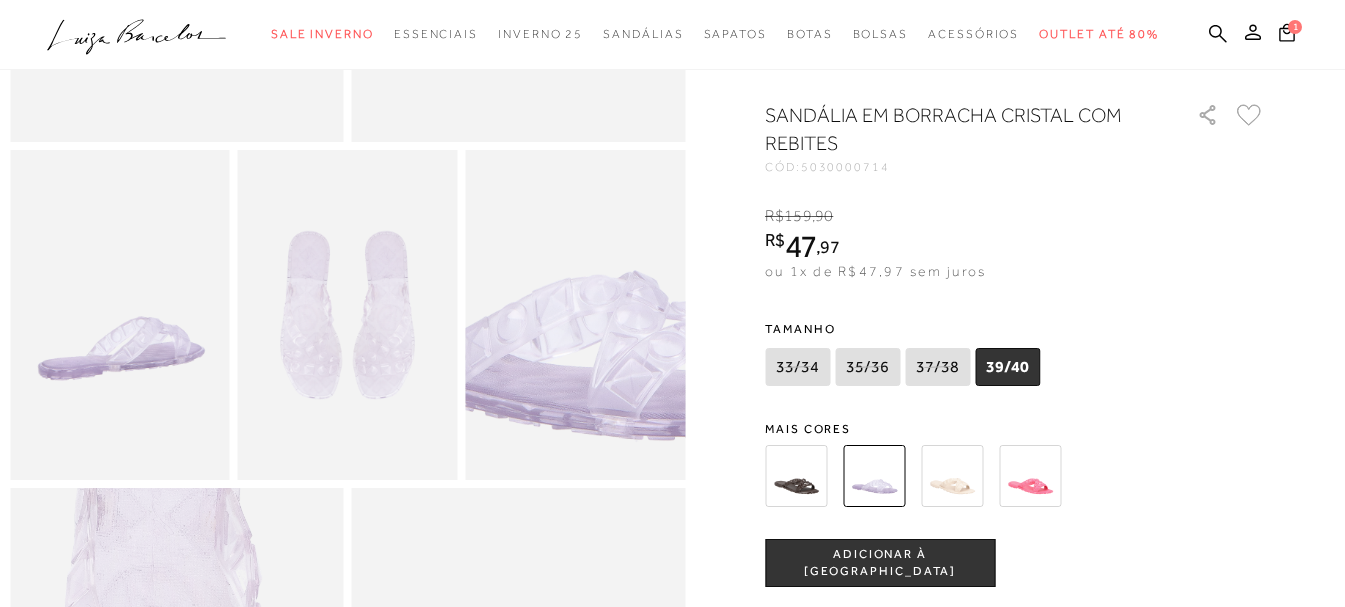 drag, startPoint x: 554, startPoint y: 349, endPoint x: 493, endPoint y: 334, distance: 62.817196 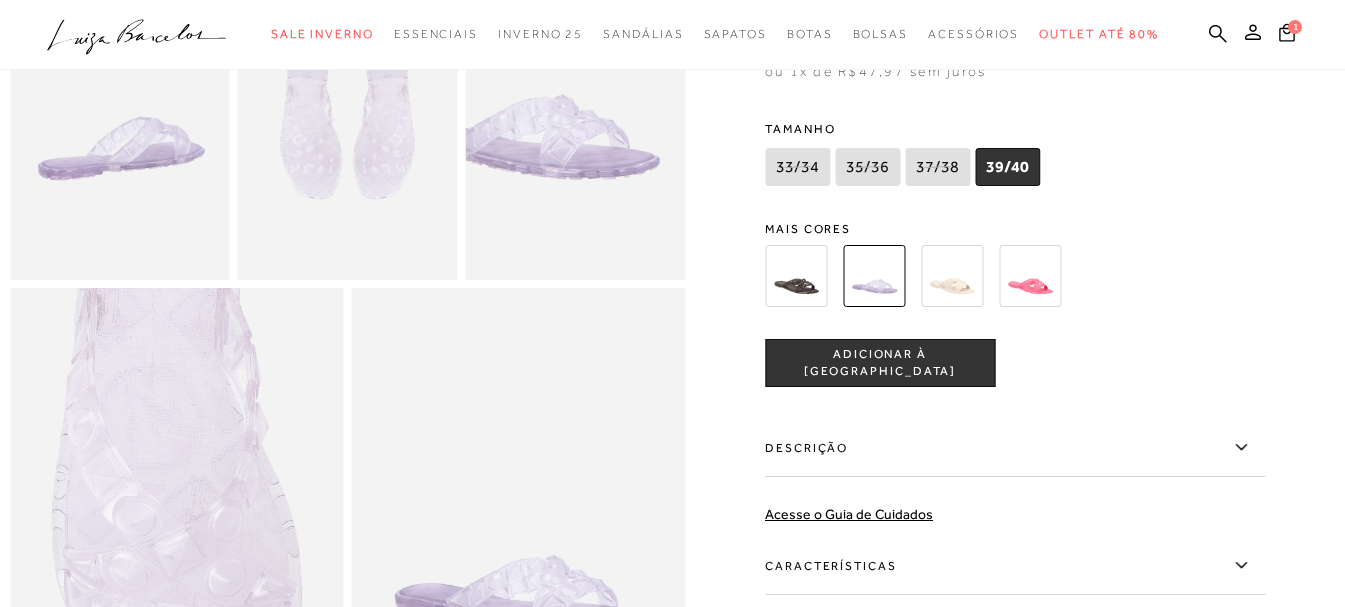 scroll, scrollTop: 900, scrollLeft: 0, axis: vertical 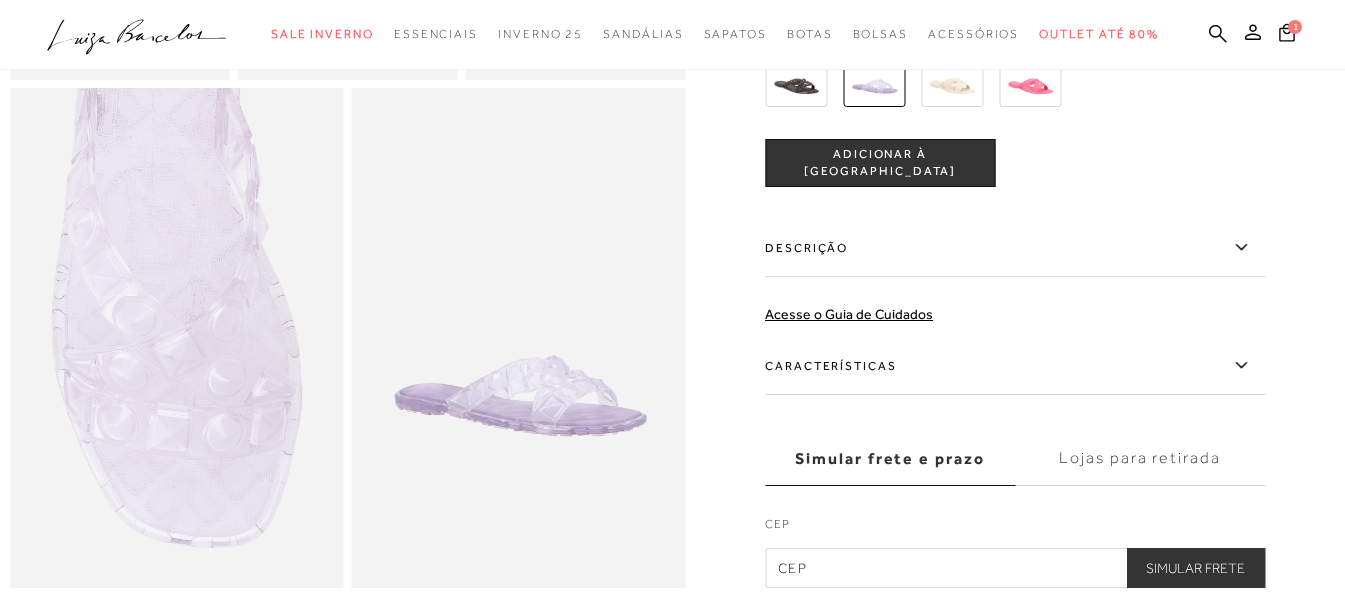 click at bounding box center (177, 338) 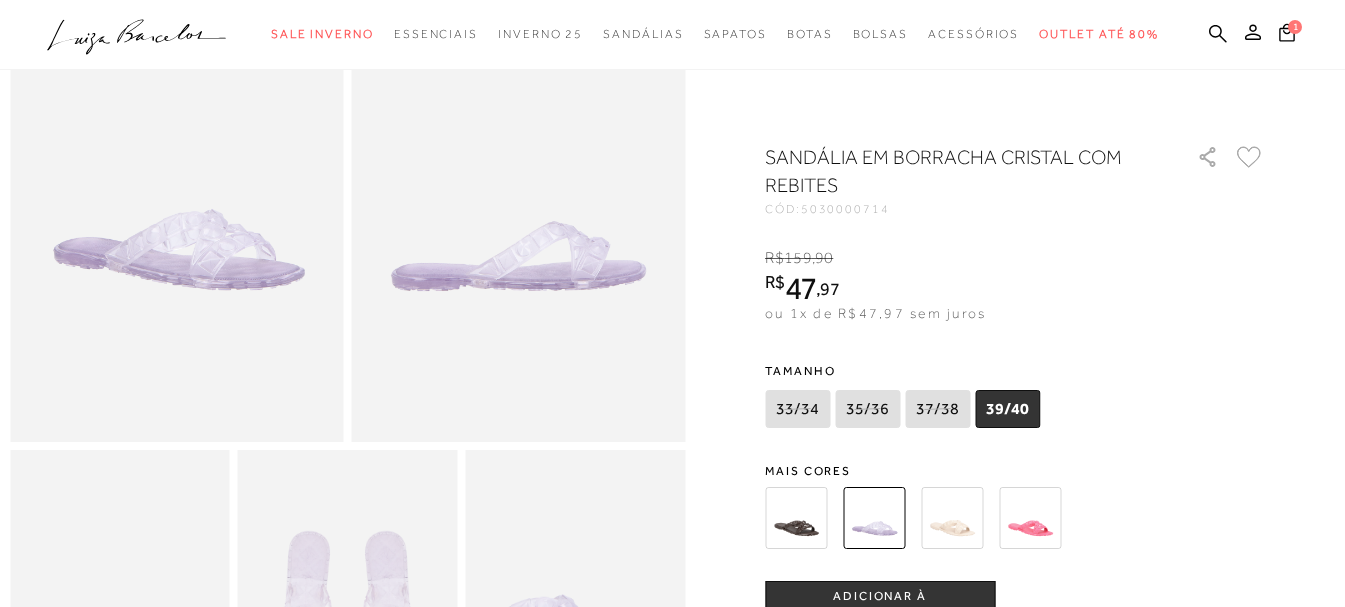 scroll, scrollTop: 0, scrollLeft: 0, axis: both 